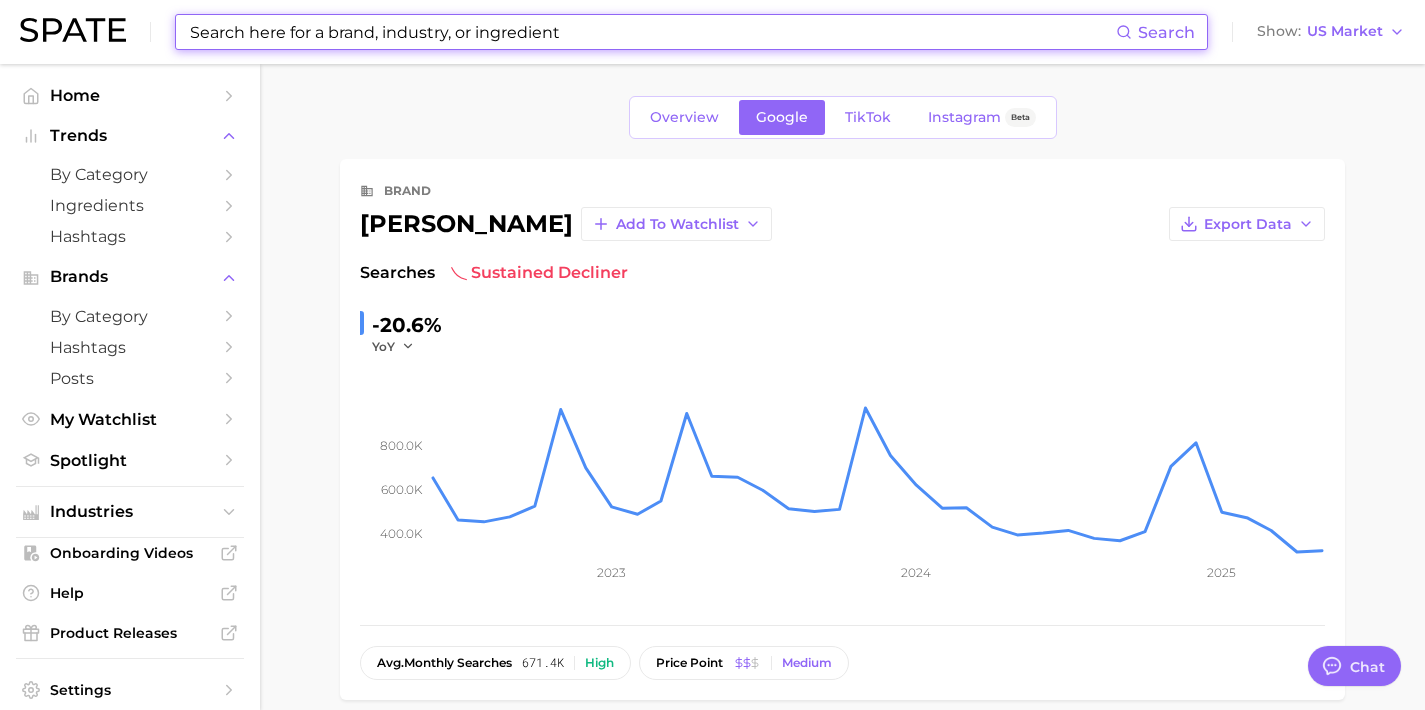 scroll, scrollTop: 840, scrollLeft: 0, axis: vertical 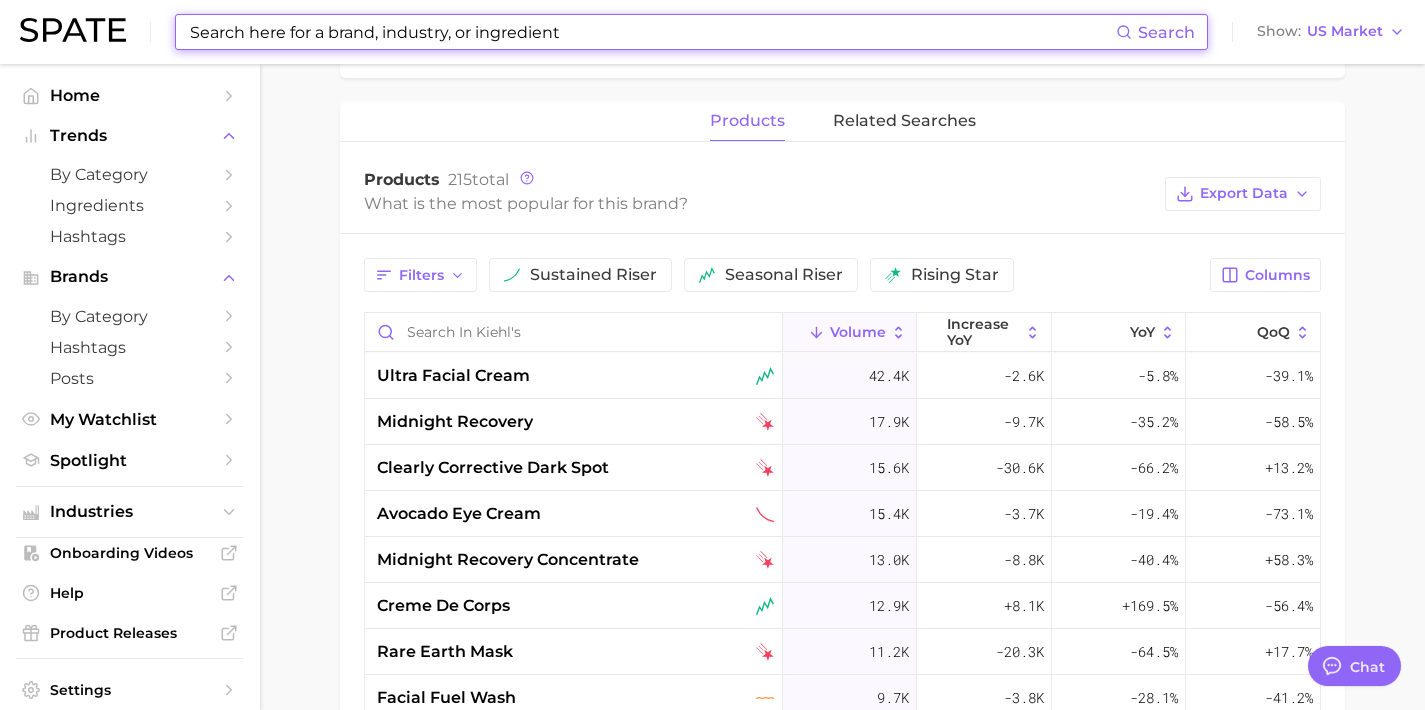 click at bounding box center (652, 32) 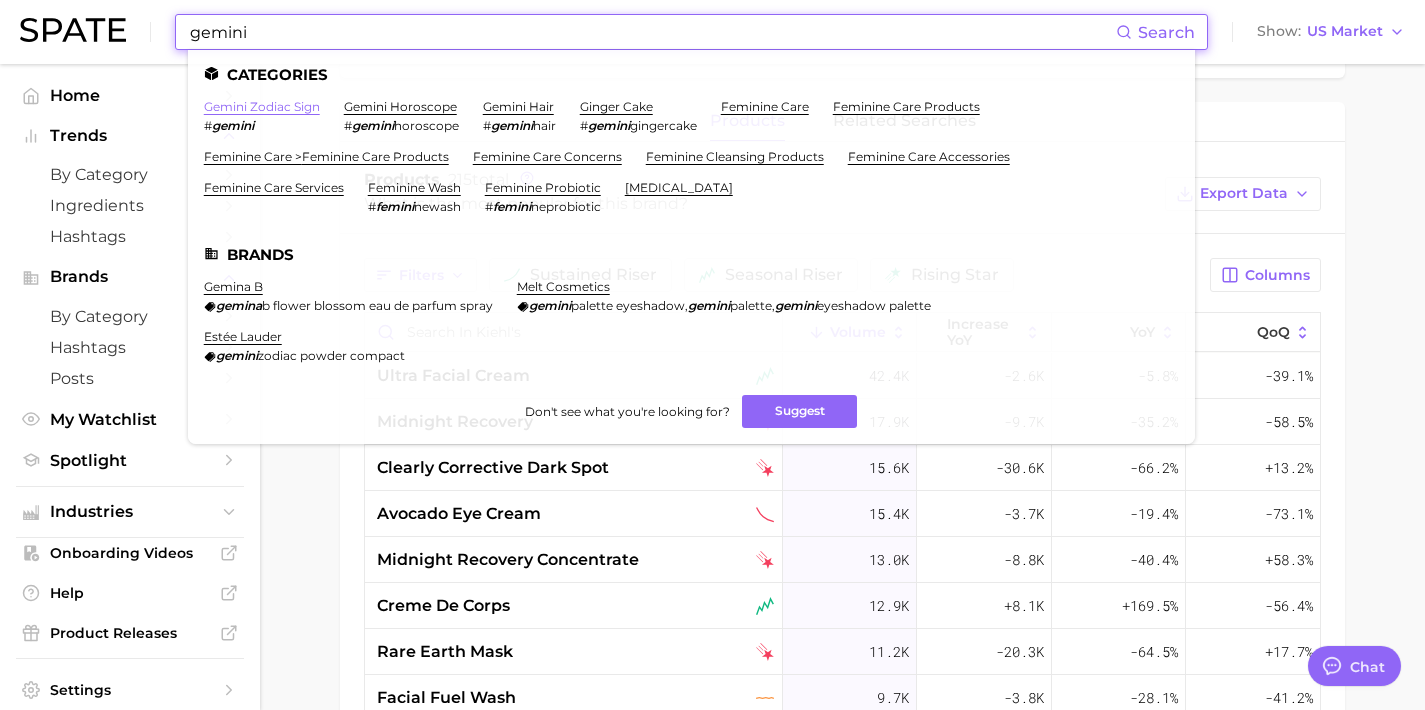 type on "gemini" 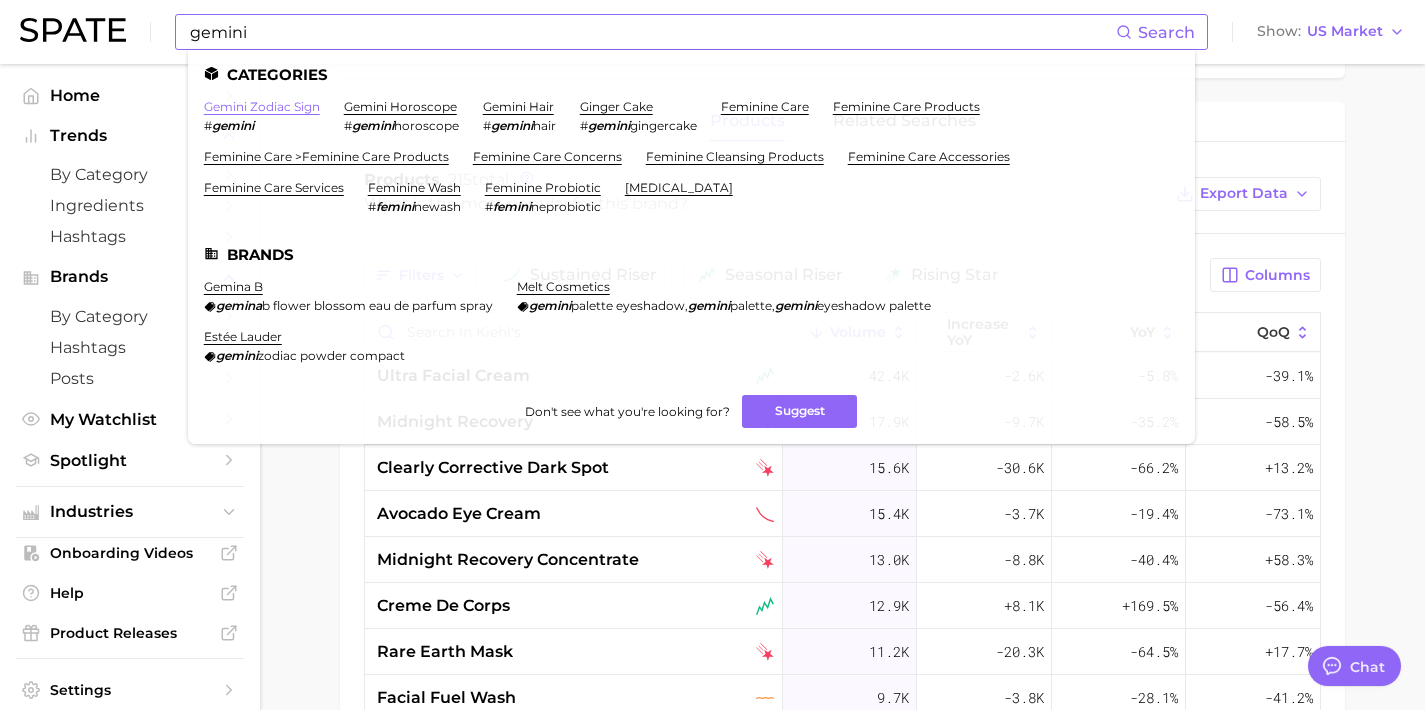 click on "gemini zodiac sign" at bounding box center (262, 106) 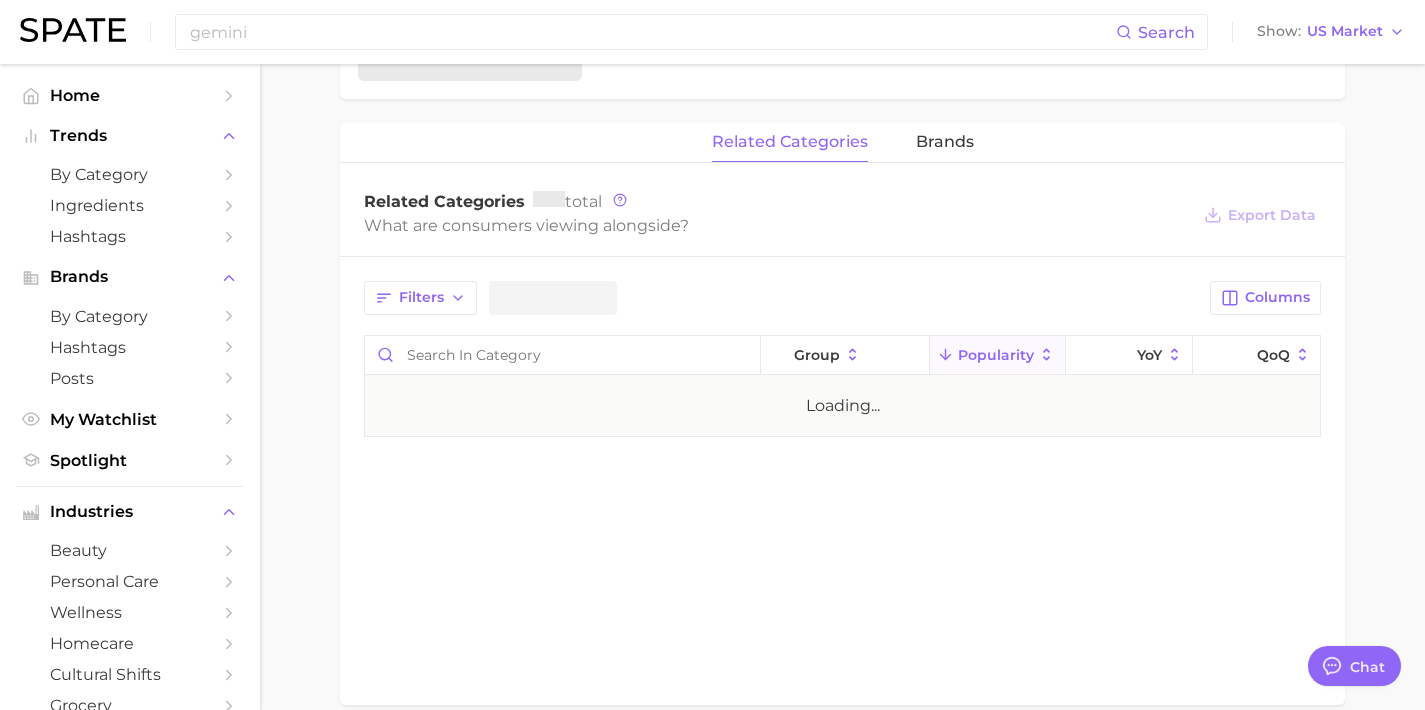 scroll, scrollTop: 0, scrollLeft: 0, axis: both 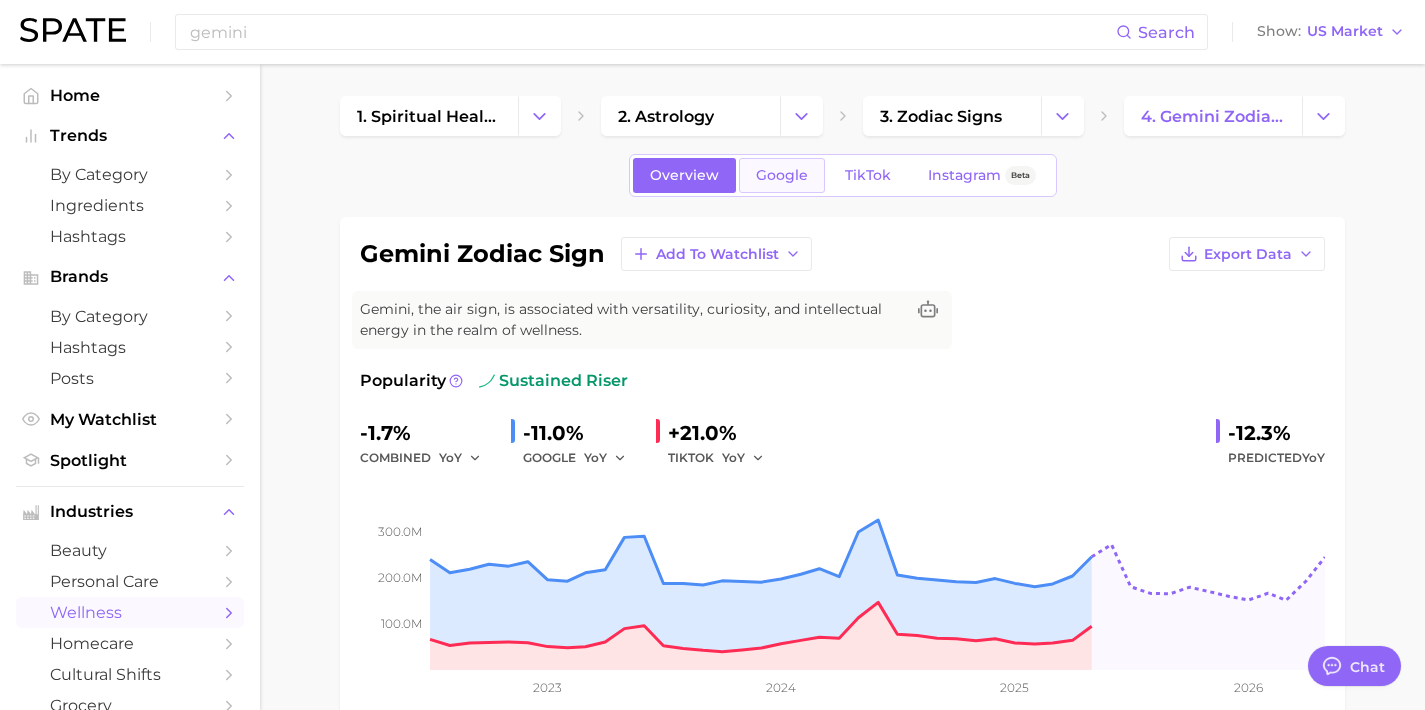 click on "Google" at bounding box center [782, 175] 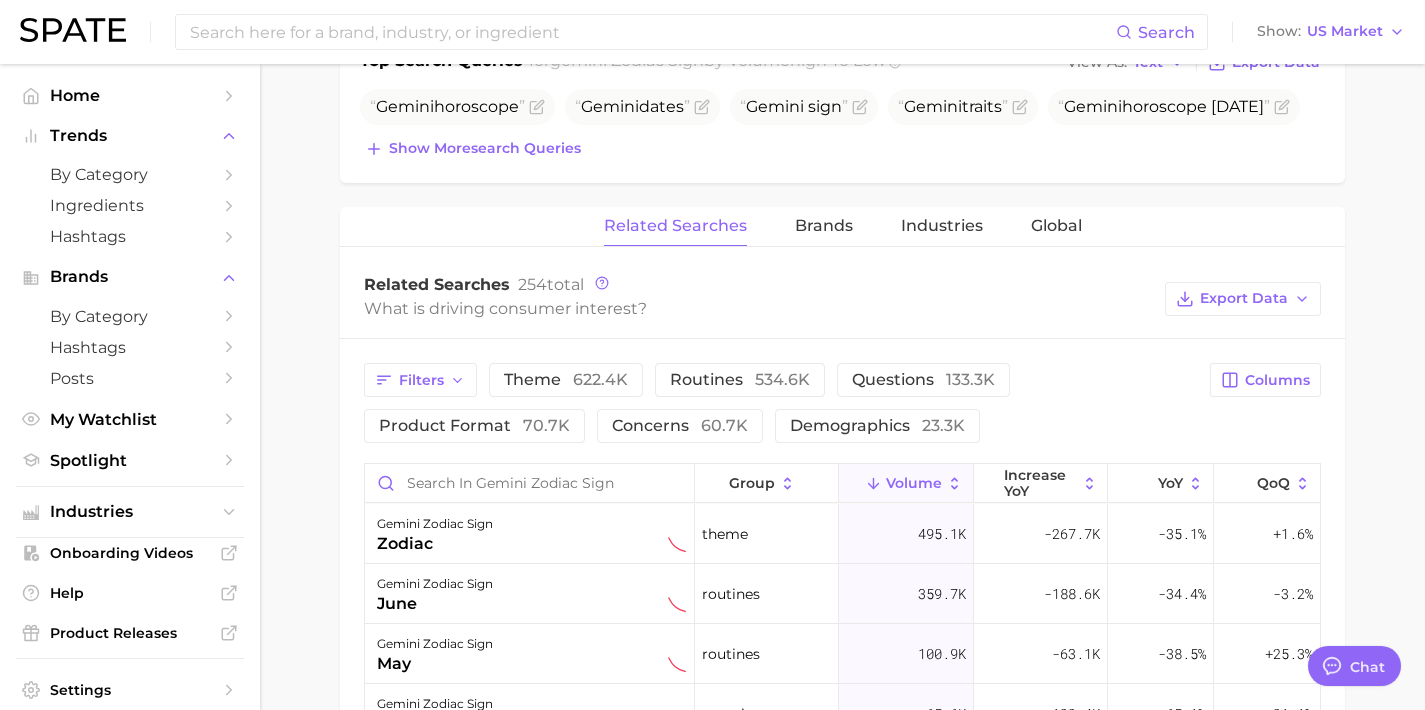 scroll, scrollTop: 782, scrollLeft: 0, axis: vertical 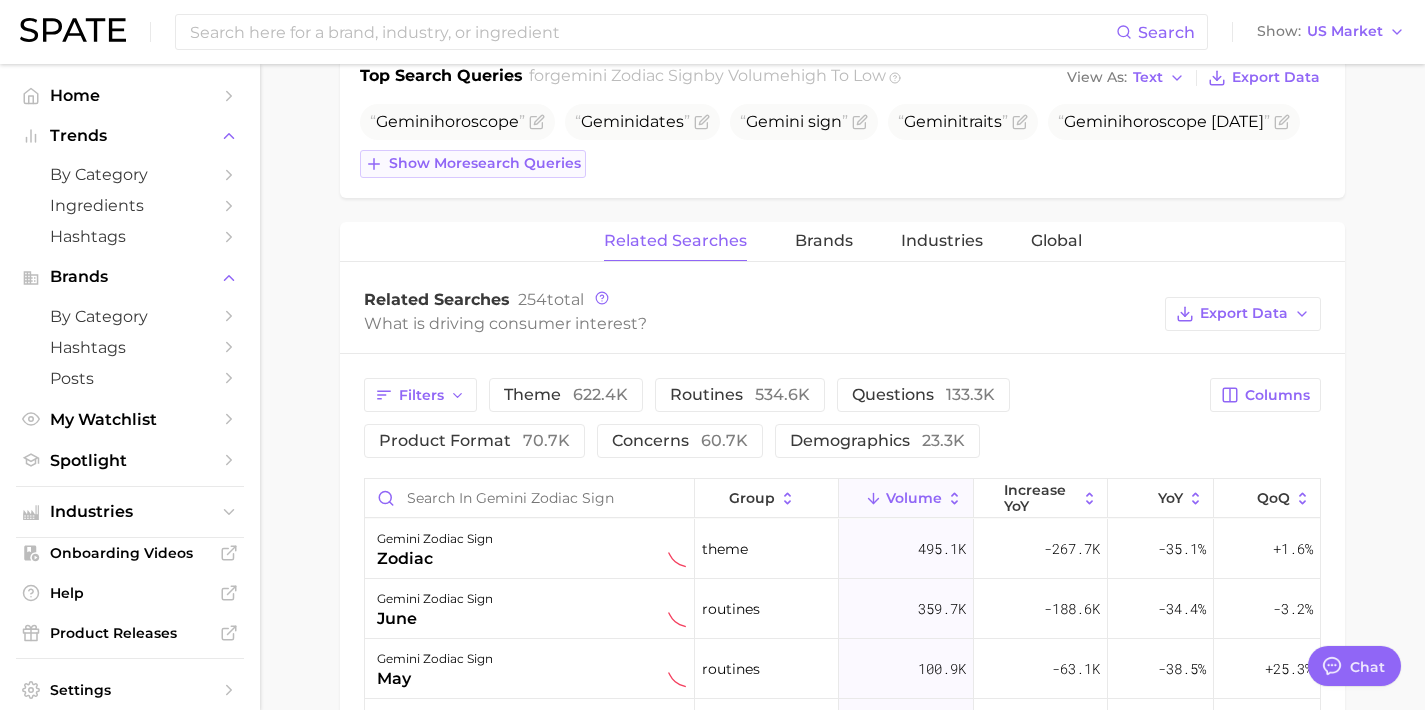 click on "Show more  search queries" at bounding box center [485, 163] 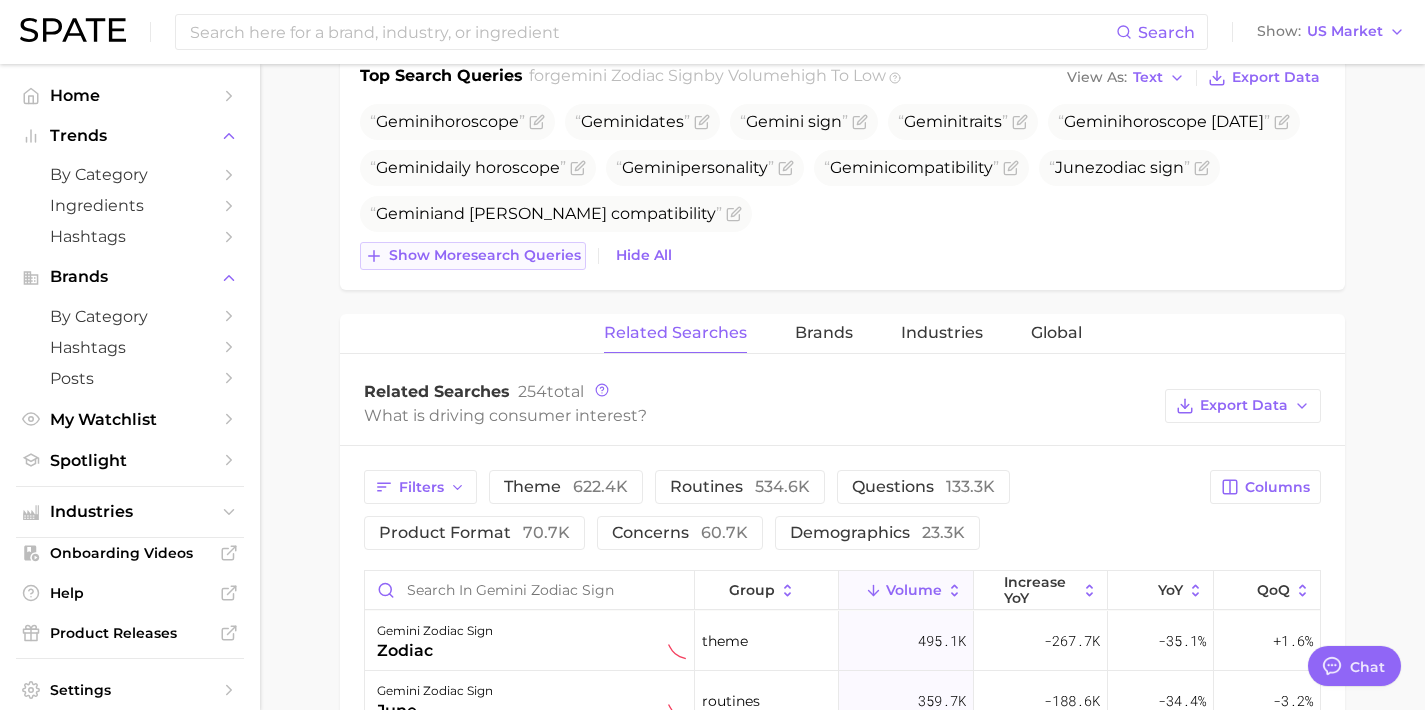 click on "Show more  search queries" at bounding box center (473, 256) 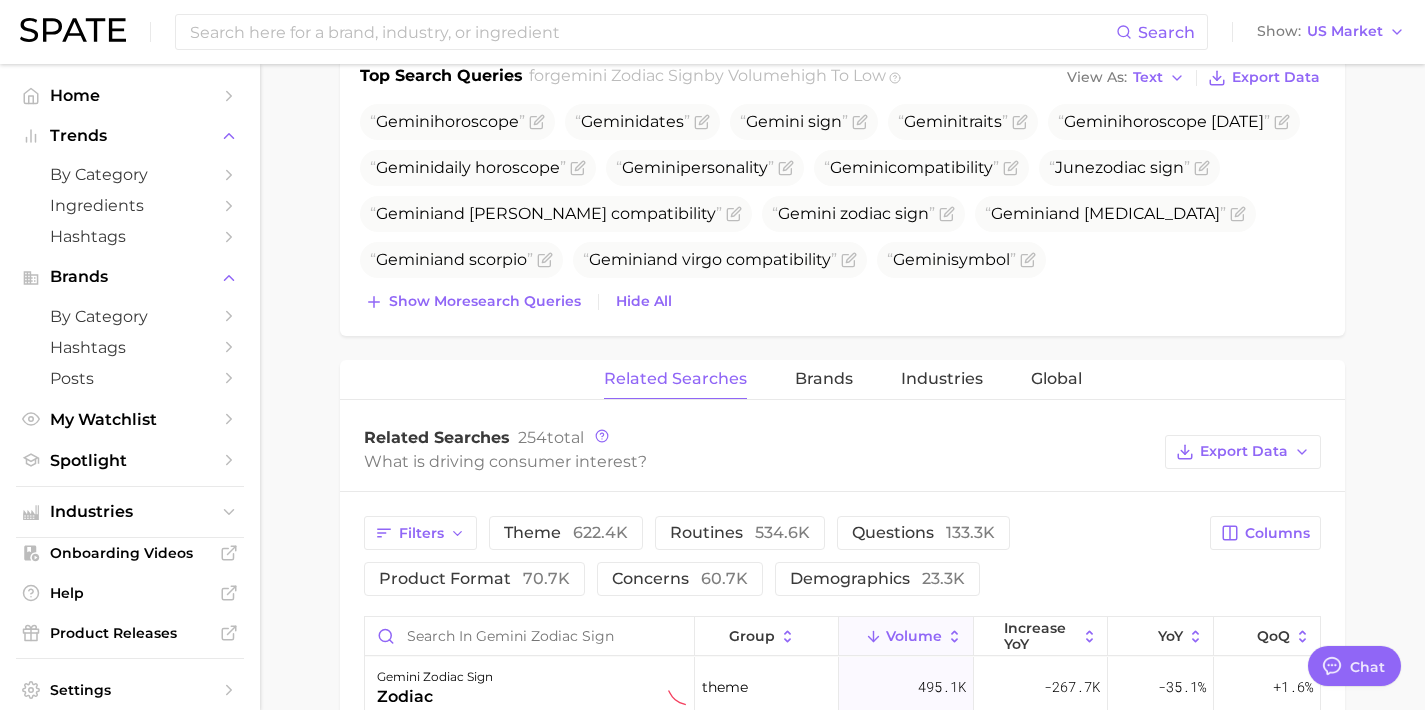 click on "Gemini  horoscope Gemini  dates Gemini   sign Gemini  traits Gemini  horoscope [DATE] Gemini  daily horoscope Gemini  personality Gemini  compatibility June  zodiac   sign Gemini  and [PERSON_NAME] compatibility Gemini   zodiac   sign Gemini  and [MEDICAL_DATA] Gemini  and scorpio Gemini  and virgo compatibility Gemini  symbol Show more  search queries Hide All" at bounding box center (842, 210) 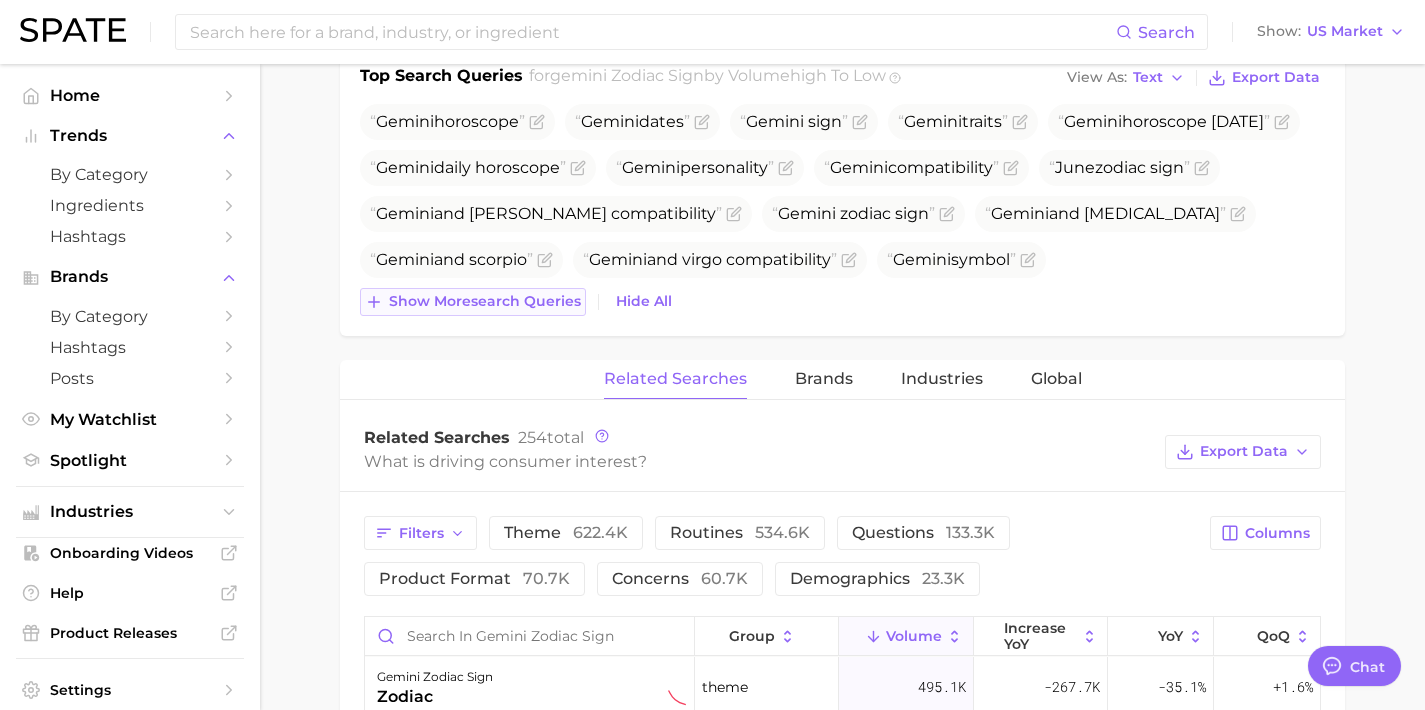 click on "Show more  search queries" at bounding box center [485, 301] 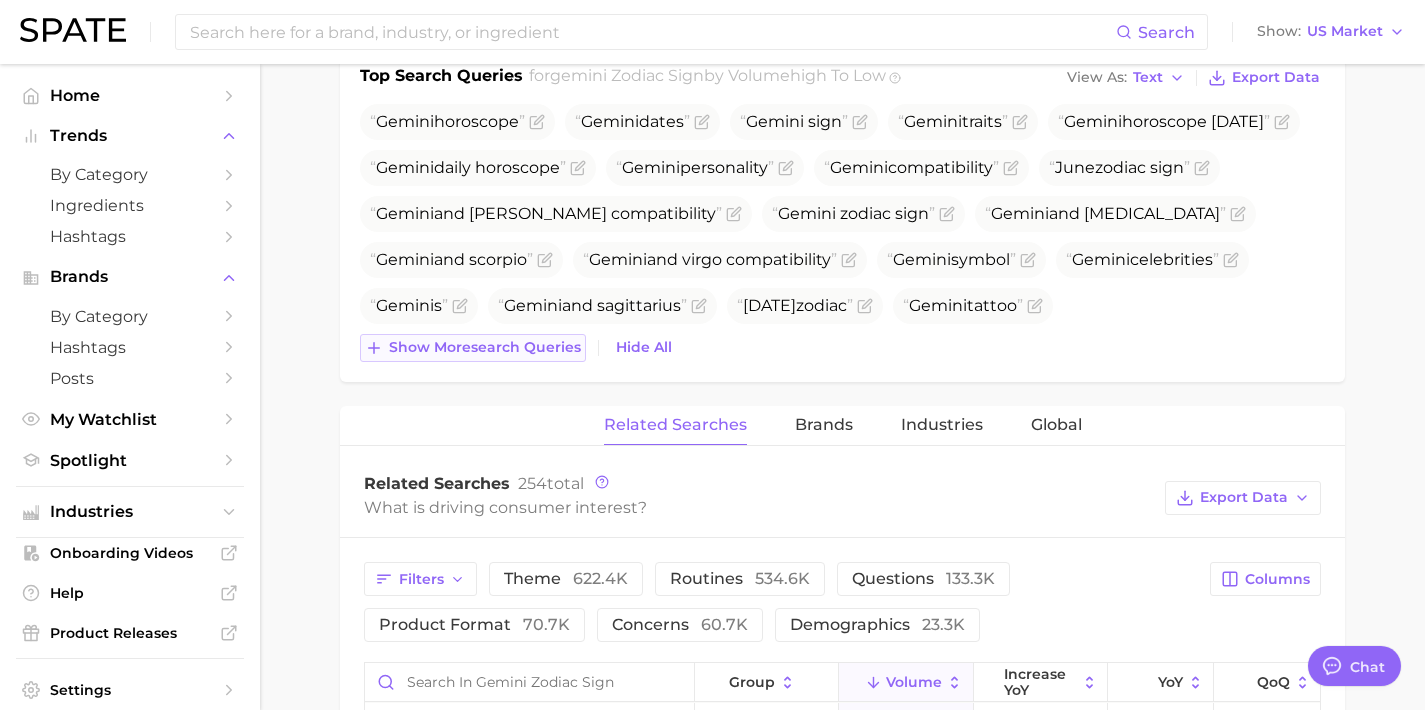 click on "Show more  search queries" at bounding box center [485, 347] 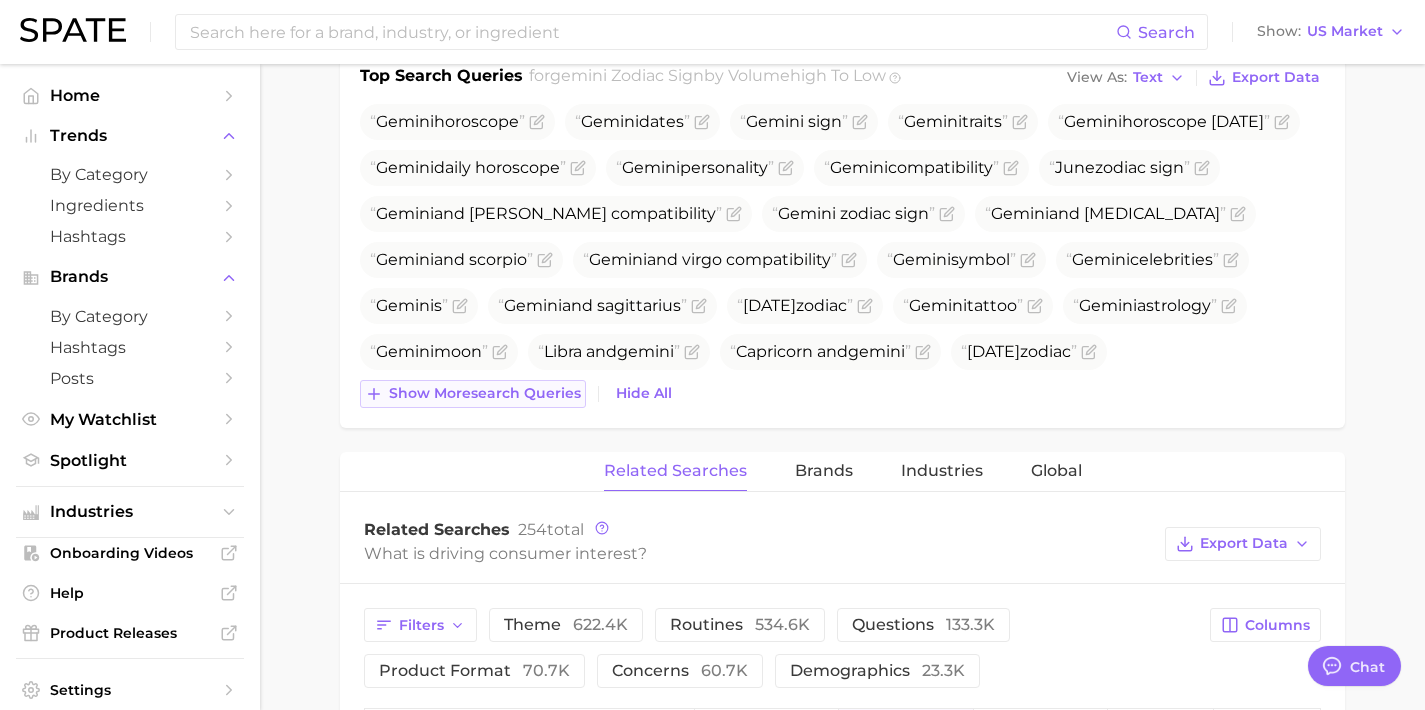 click on "Show more  search queries" at bounding box center [485, 393] 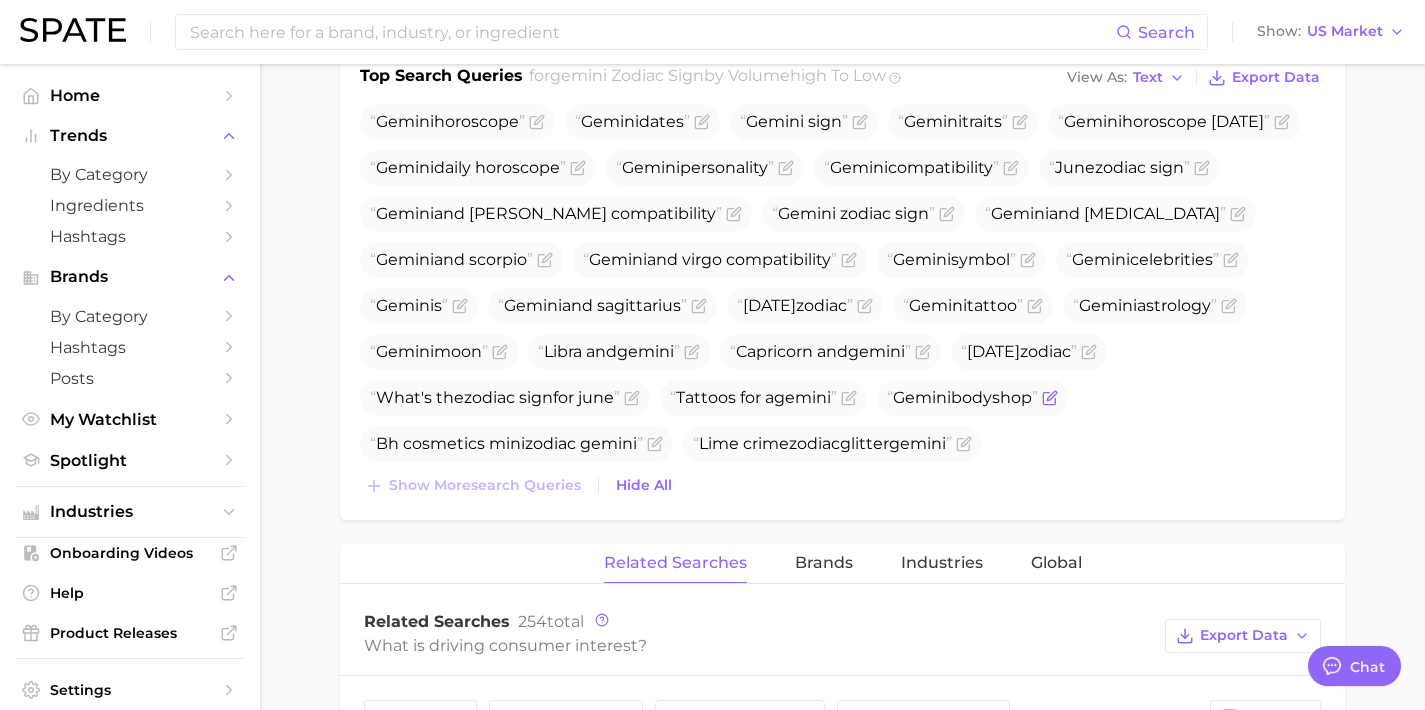 drag, startPoint x: 739, startPoint y: 396, endPoint x: 599, endPoint y: 393, distance: 140.03214 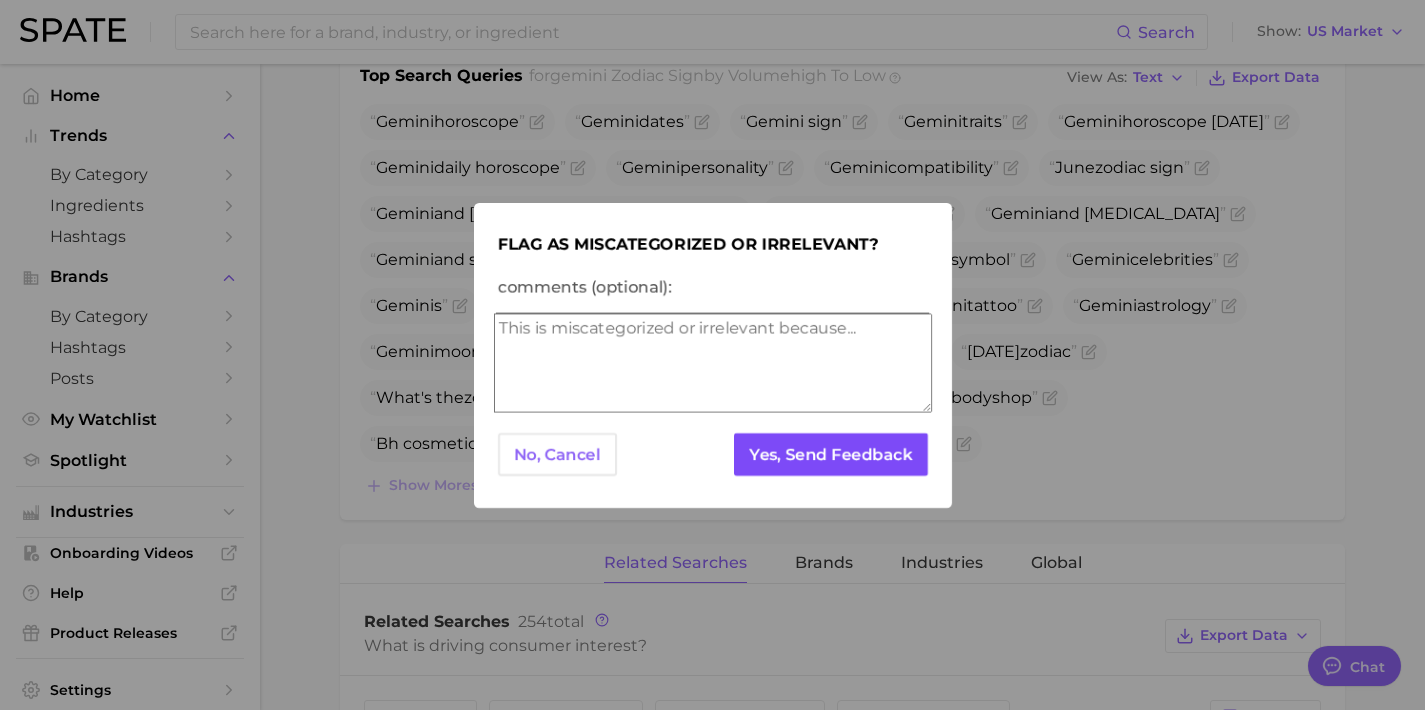 click on "Yes, Send Feedback" at bounding box center [830, 454] 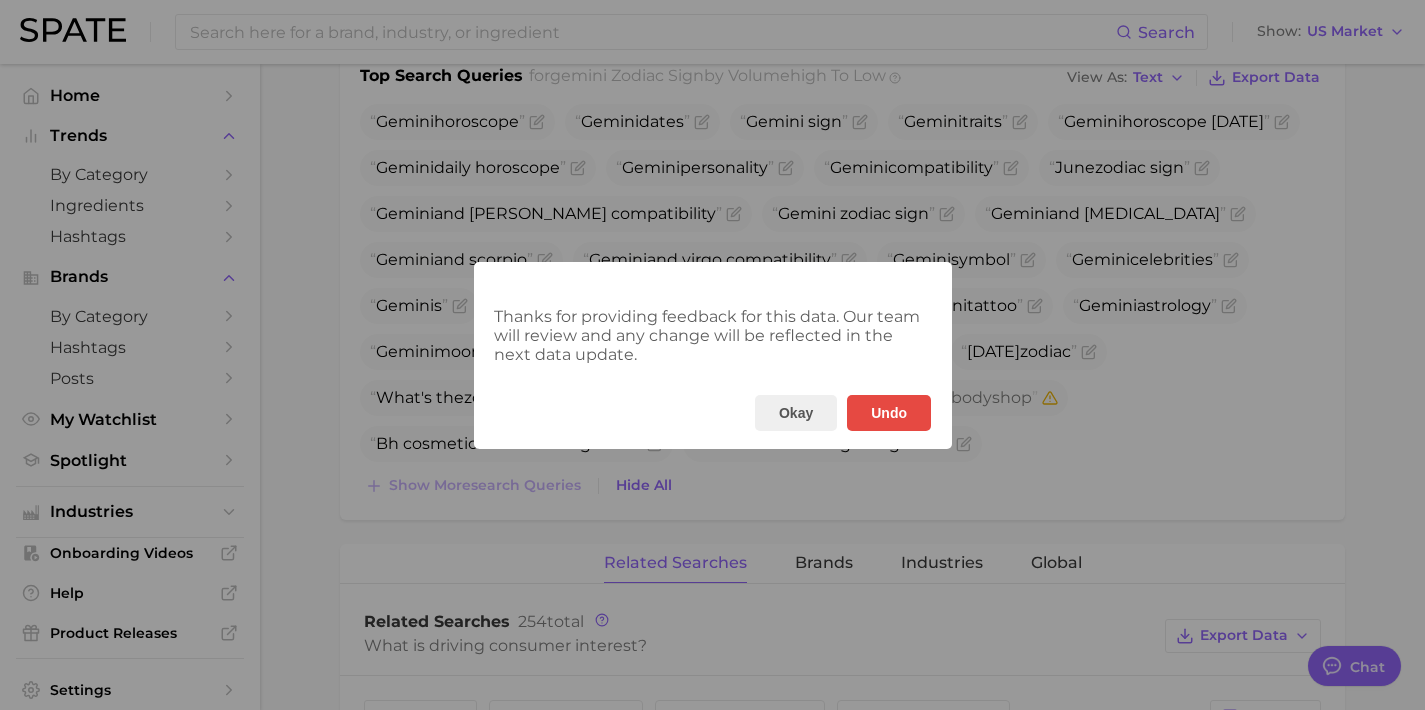click on "Thanks for providing feedback for this data. Our team will review and any change will be reflected in the next data update.
Okay
Undo" at bounding box center [712, 355] 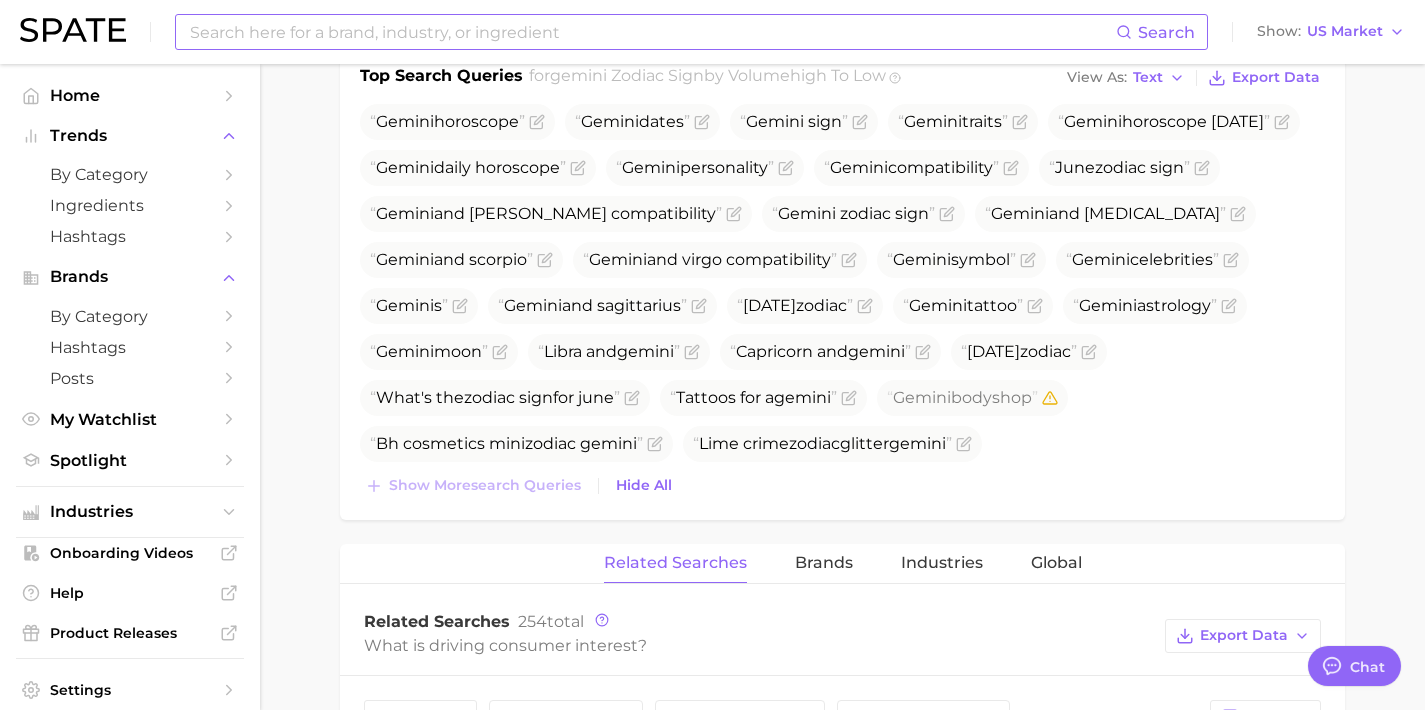click at bounding box center (652, 32) 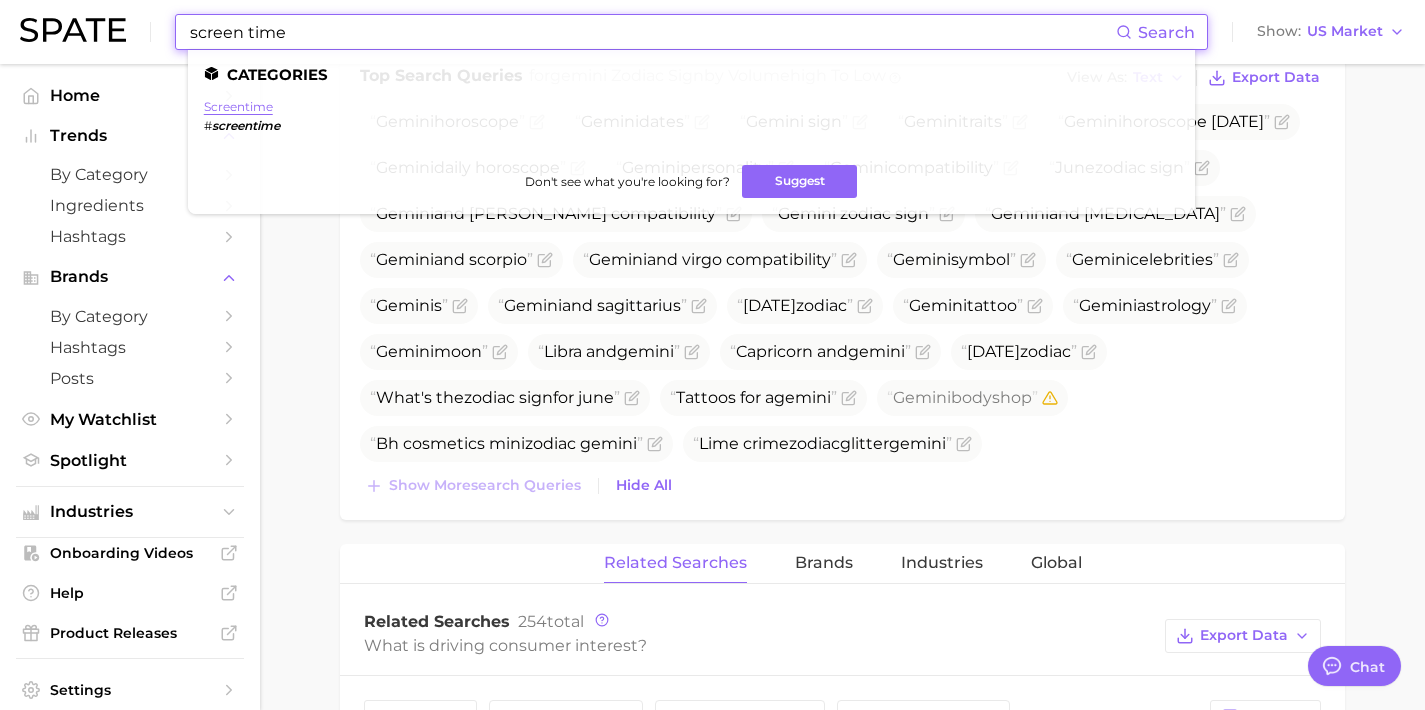 type on "screen time" 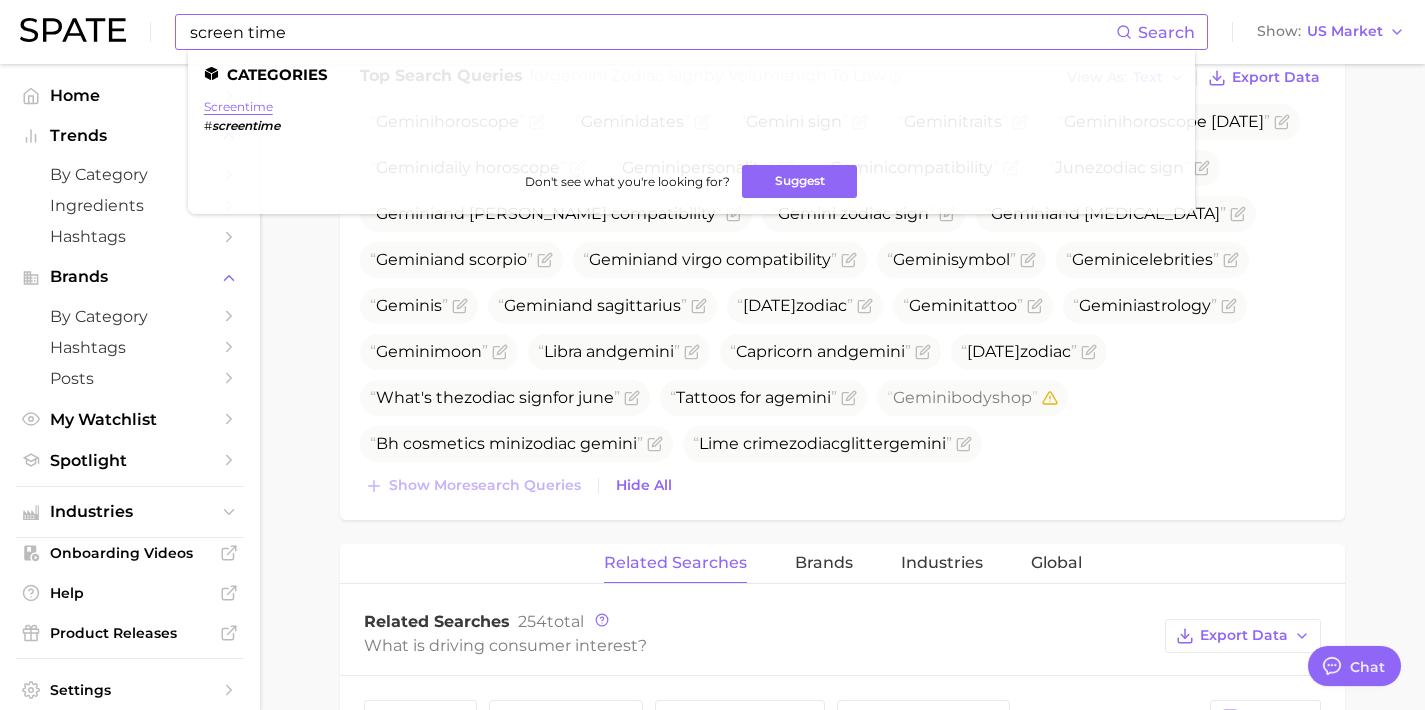 click on "screentime" at bounding box center [238, 106] 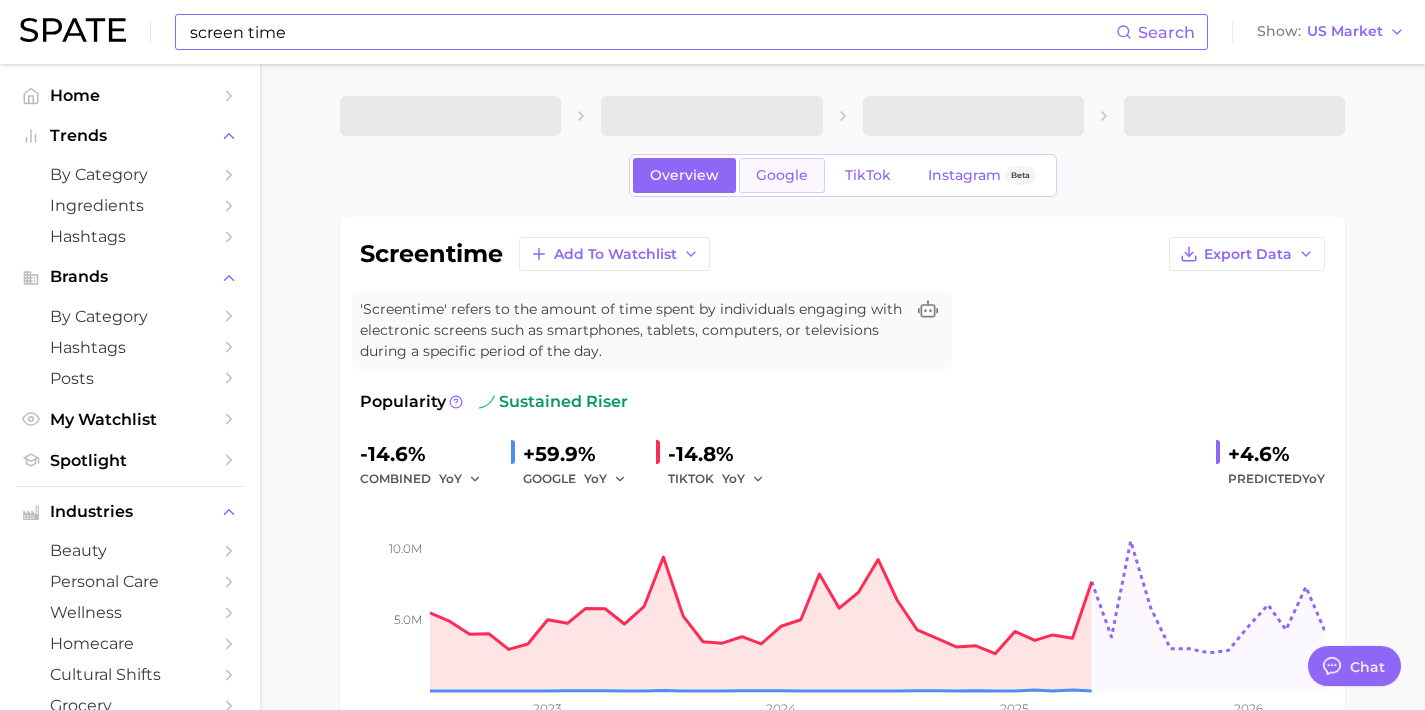 click on "Google" at bounding box center (782, 175) 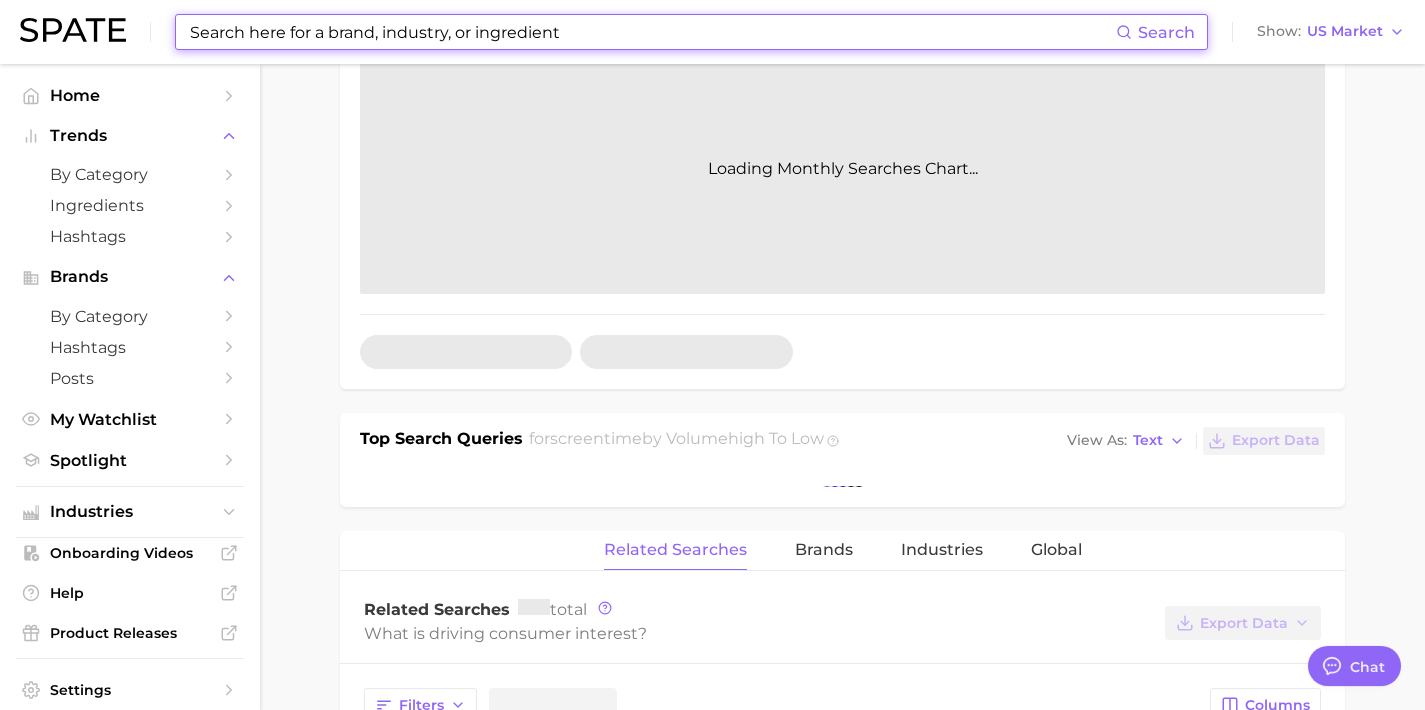 scroll, scrollTop: 443, scrollLeft: 0, axis: vertical 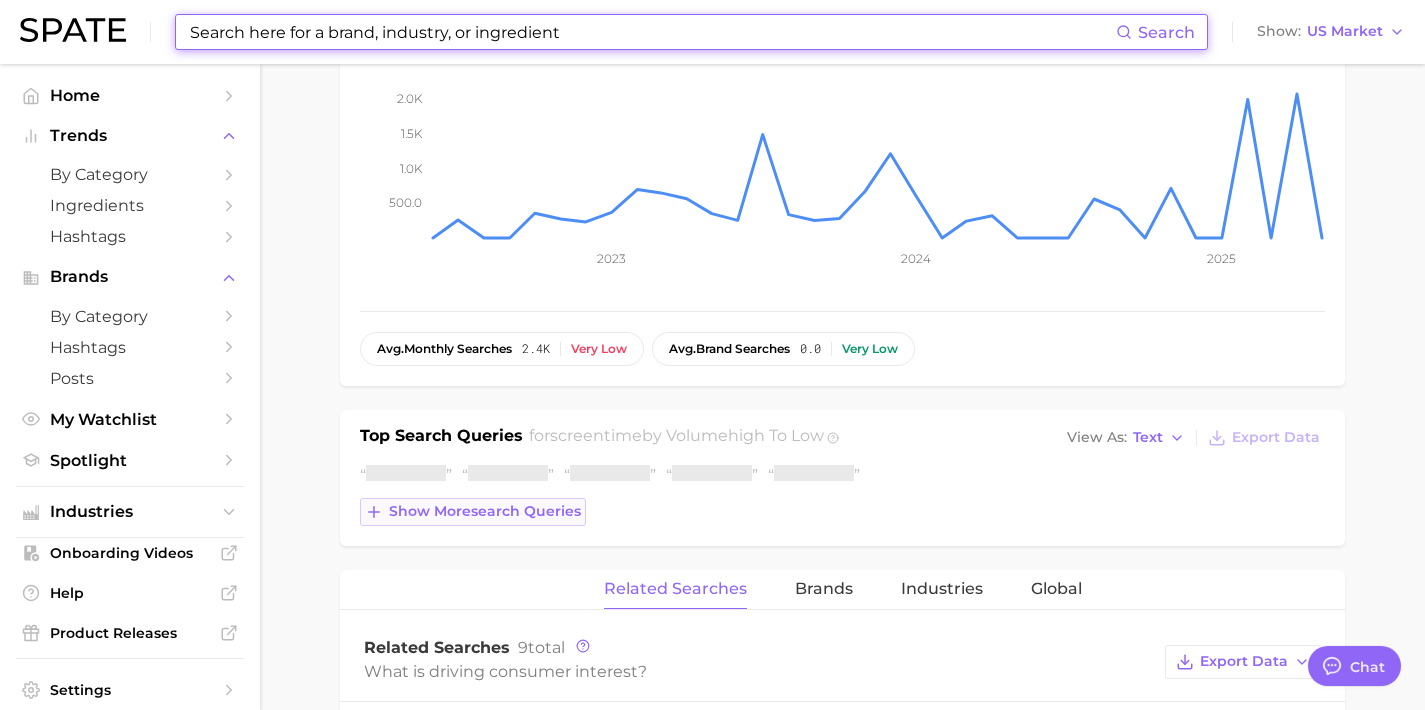 click on "Show more  search queries" at bounding box center [485, 511] 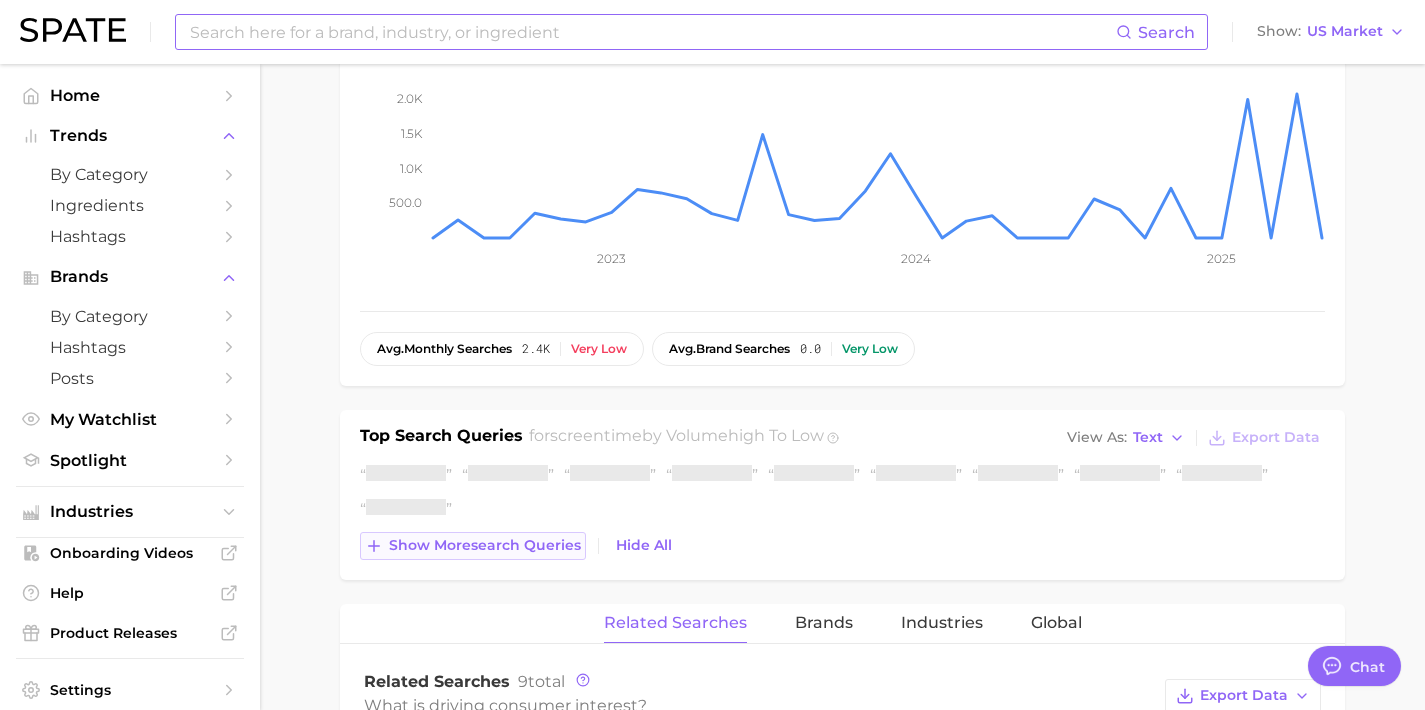 click on "Show more  search queries" at bounding box center [485, 545] 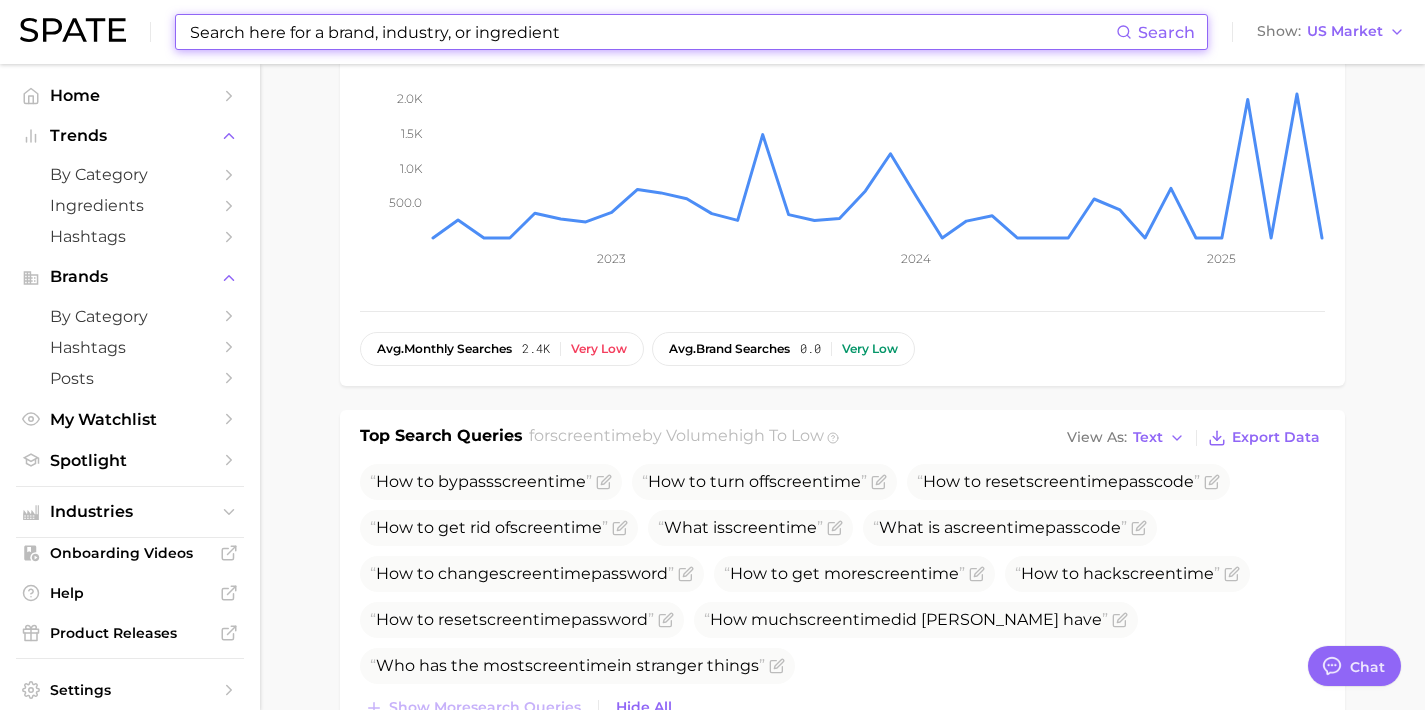 click at bounding box center [652, 32] 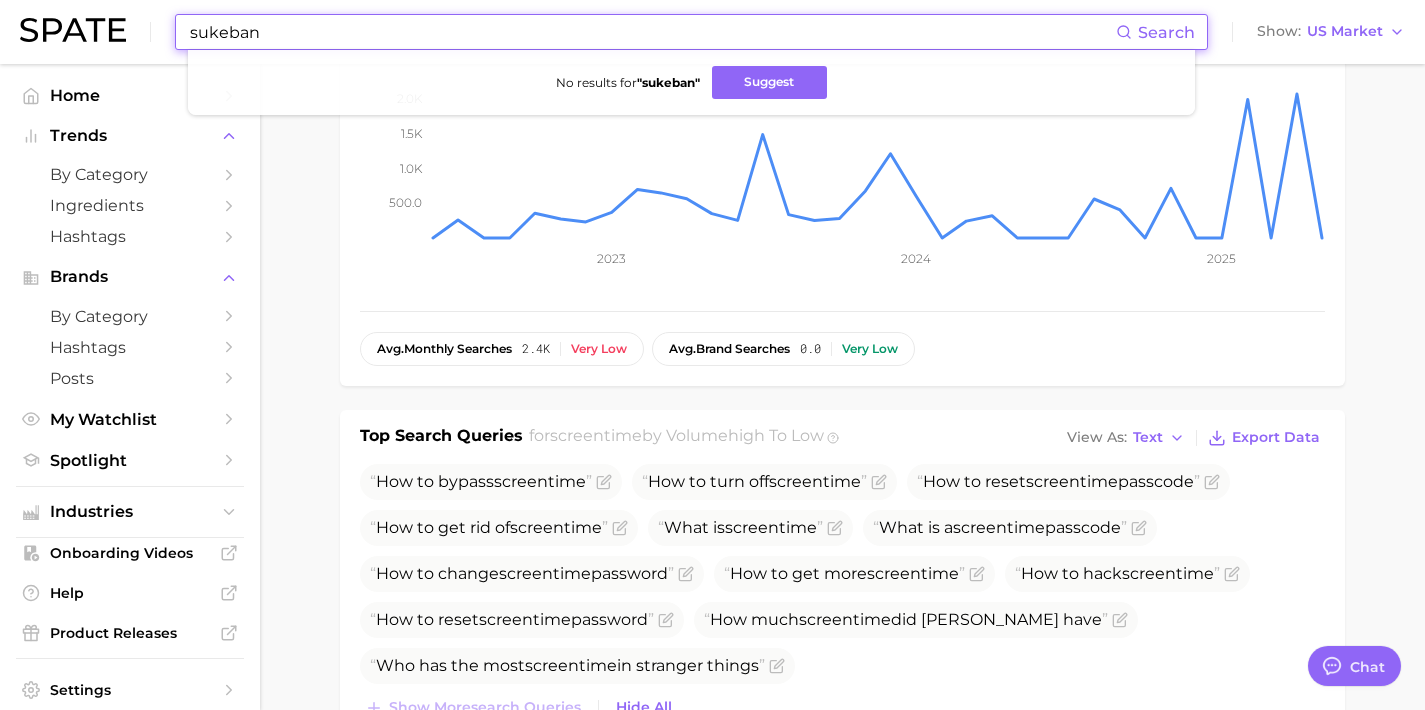 drag, startPoint x: 268, startPoint y: 31, endPoint x: 167, endPoint y: 16, distance: 102.10779 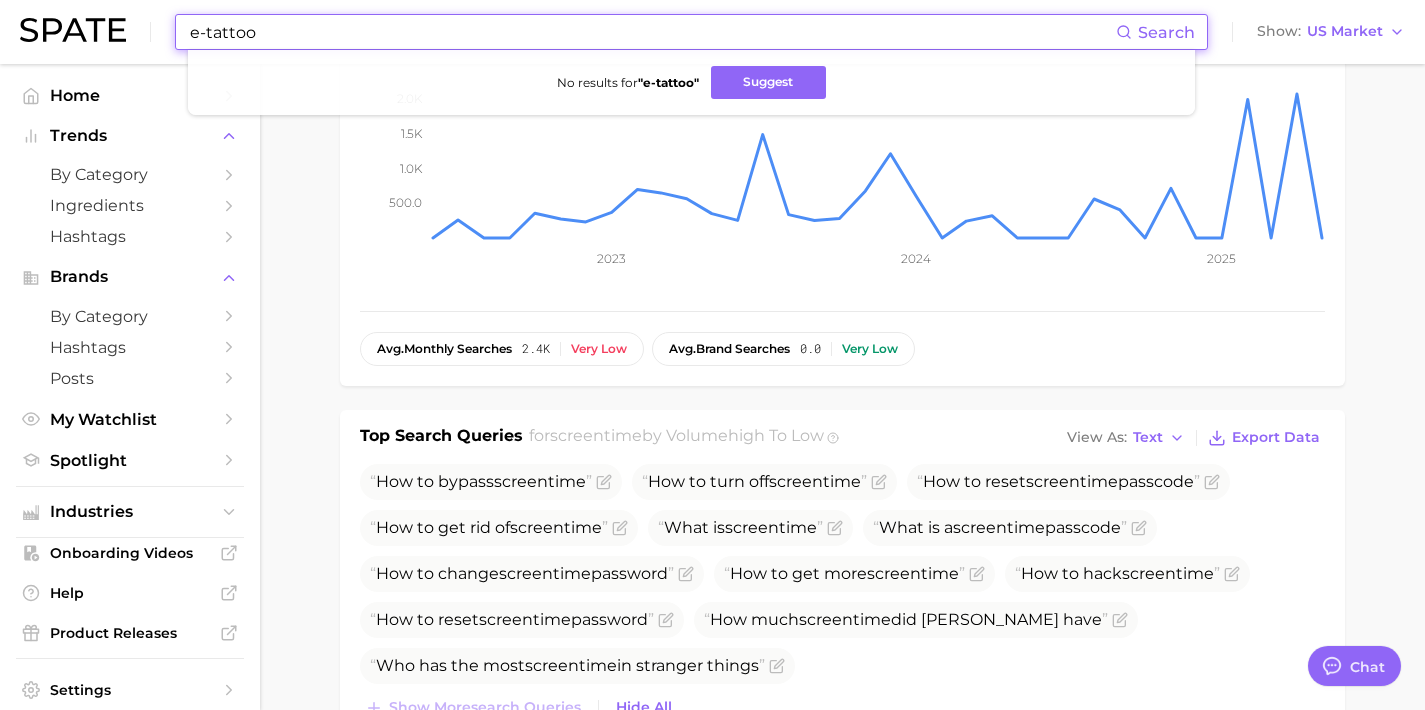 drag, startPoint x: 271, startPoint y: 41, endPoint x: 176, endPoint y: 40, distance: 95.005264 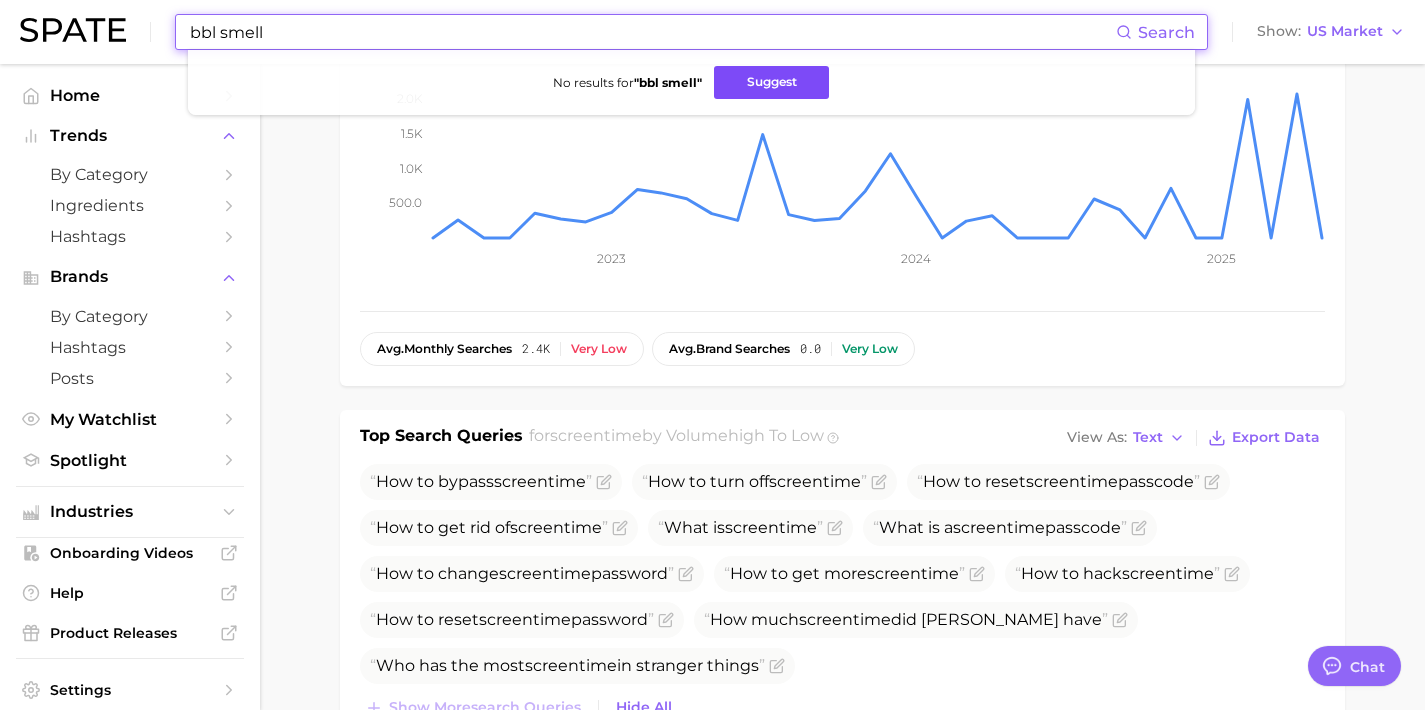click on "Suggest" at bounding box center (771, 82) 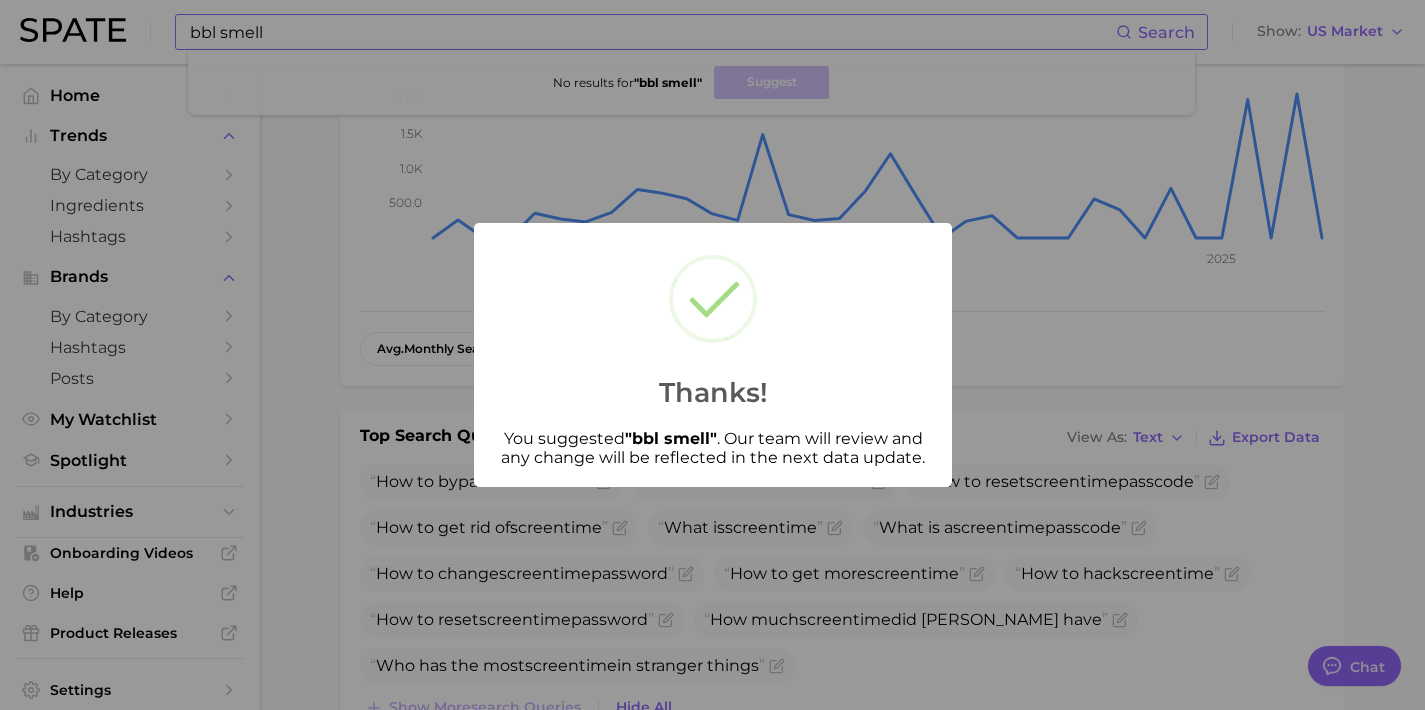 click on "Thanks!
You suggested  " bbl smell " . Our team will review and any change will be reflected in the next data update." at bounding box center [712, 355] 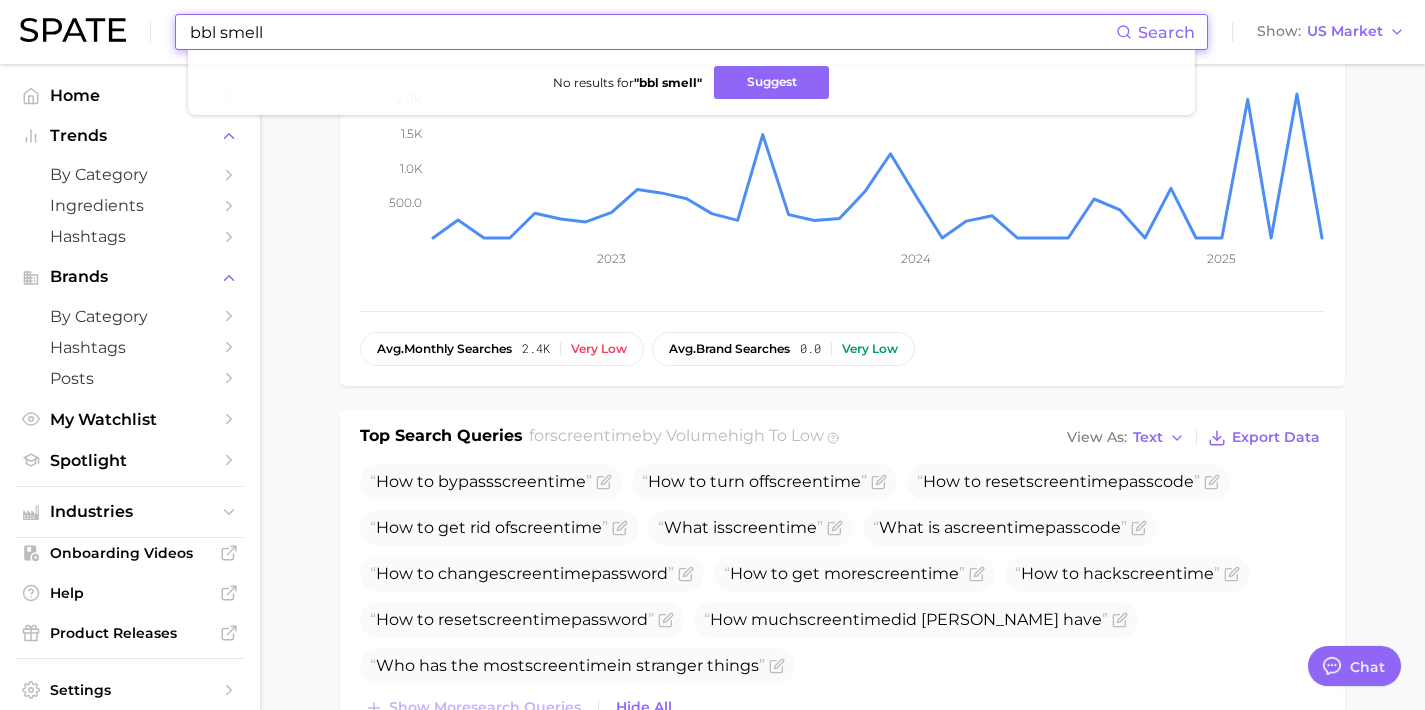 drag, startPoint x: 329, startPoint y: 41, endPoint x: 142, endPoint y: 30, distance: 187.32326 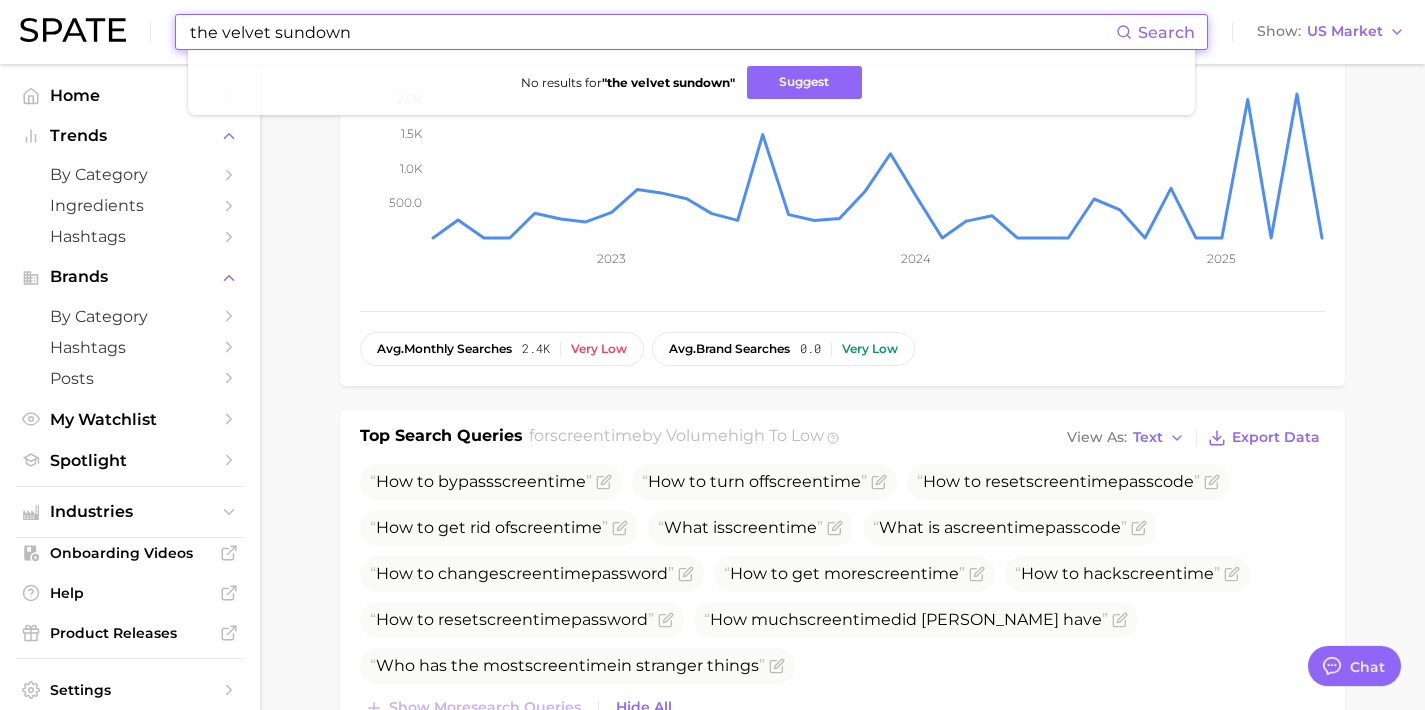 drag, startPoint x: 360, startPoint y: 31, endPoint x: 133, endPoint y: 7, distance: 228.2652 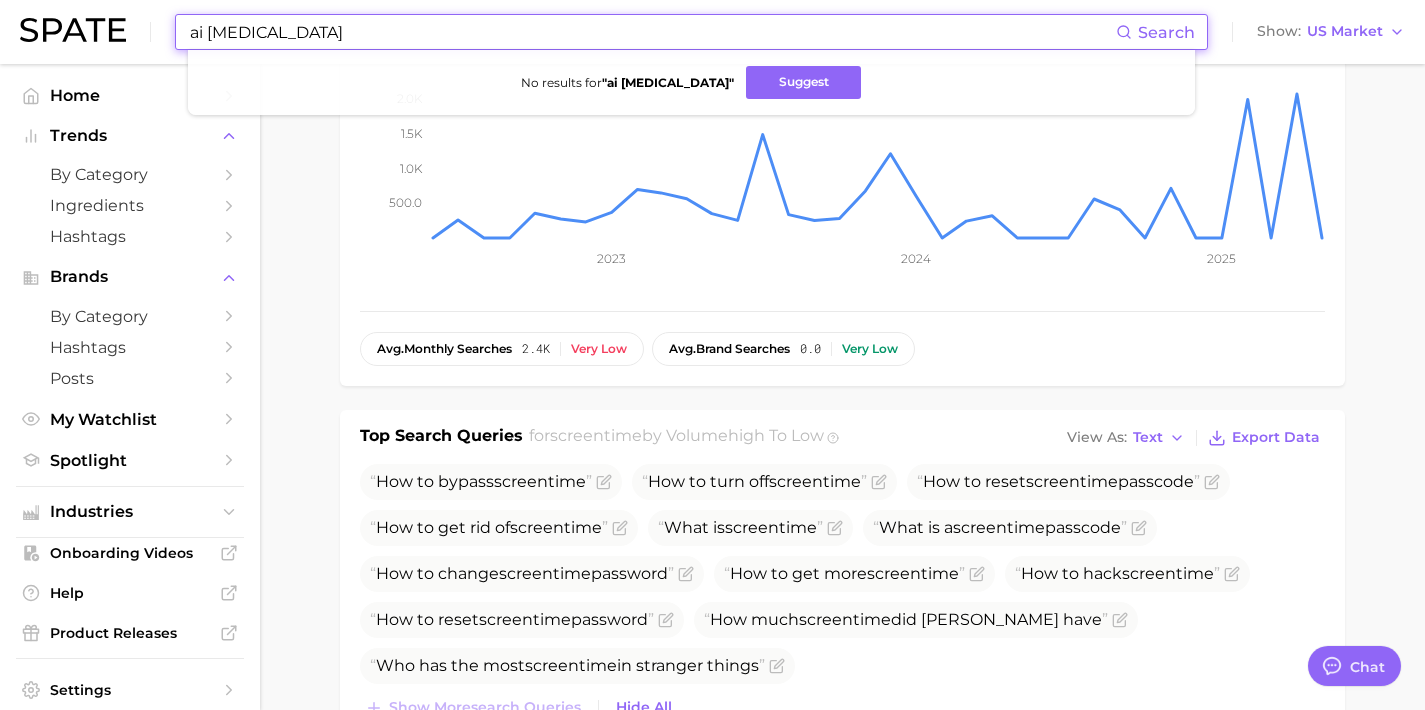 drag, startPoint x: 306, startPoint y: 30, endPoint x: 121, endPoint y: 15, distance: 185.60712 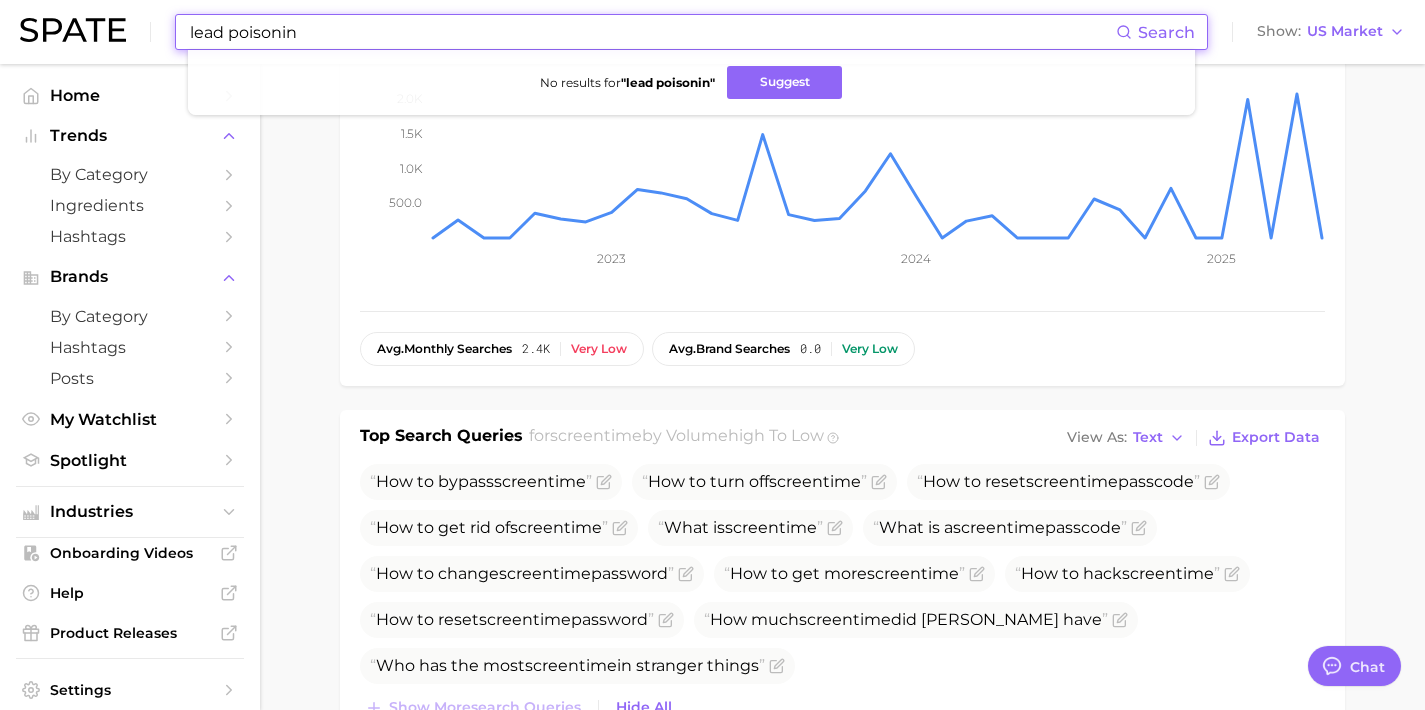 drag, startPoint x: 322, startPoint y: 34, endPoint x: 103, endPoint y: 22, distance: 219.32852 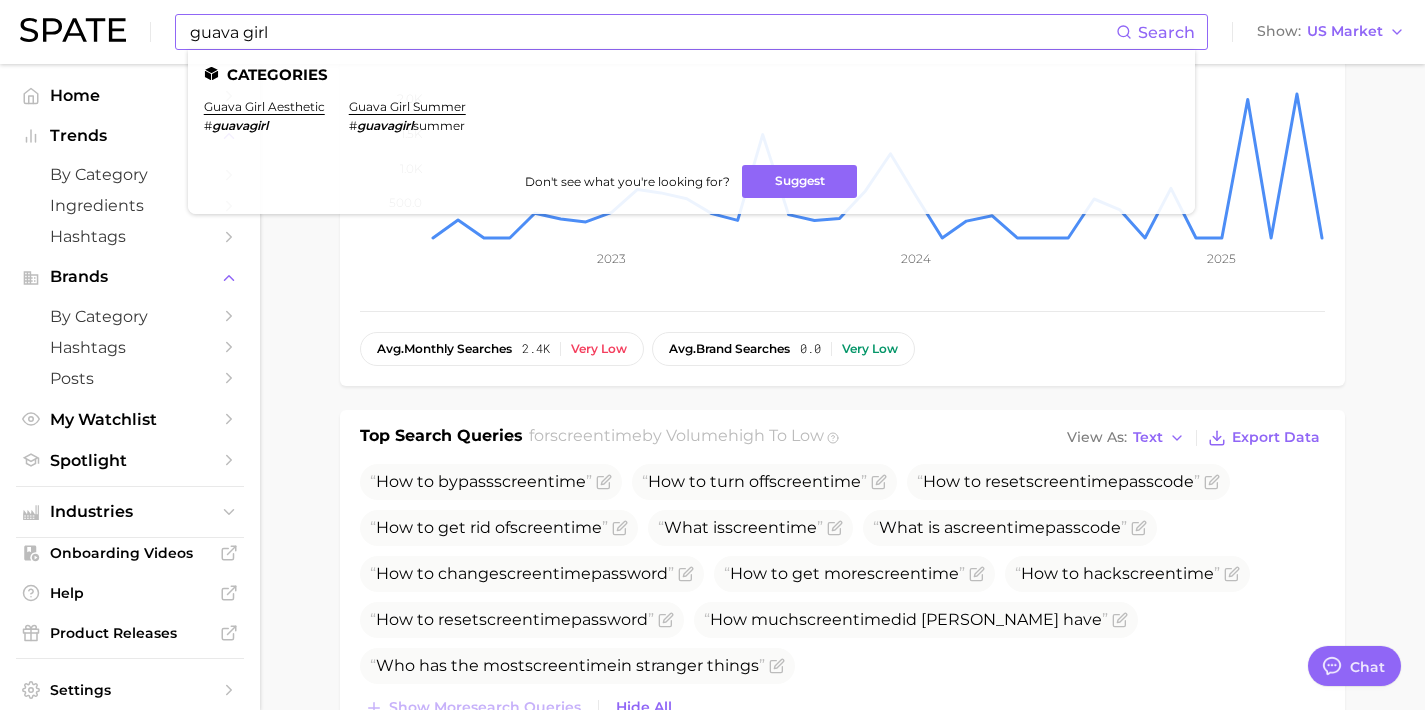 click on "Categories guava girl aesthetic # guavagirl guava girl summer # guavagirl summer Don't see what you're looking for? Suggest" at bounding box center (691, 132) 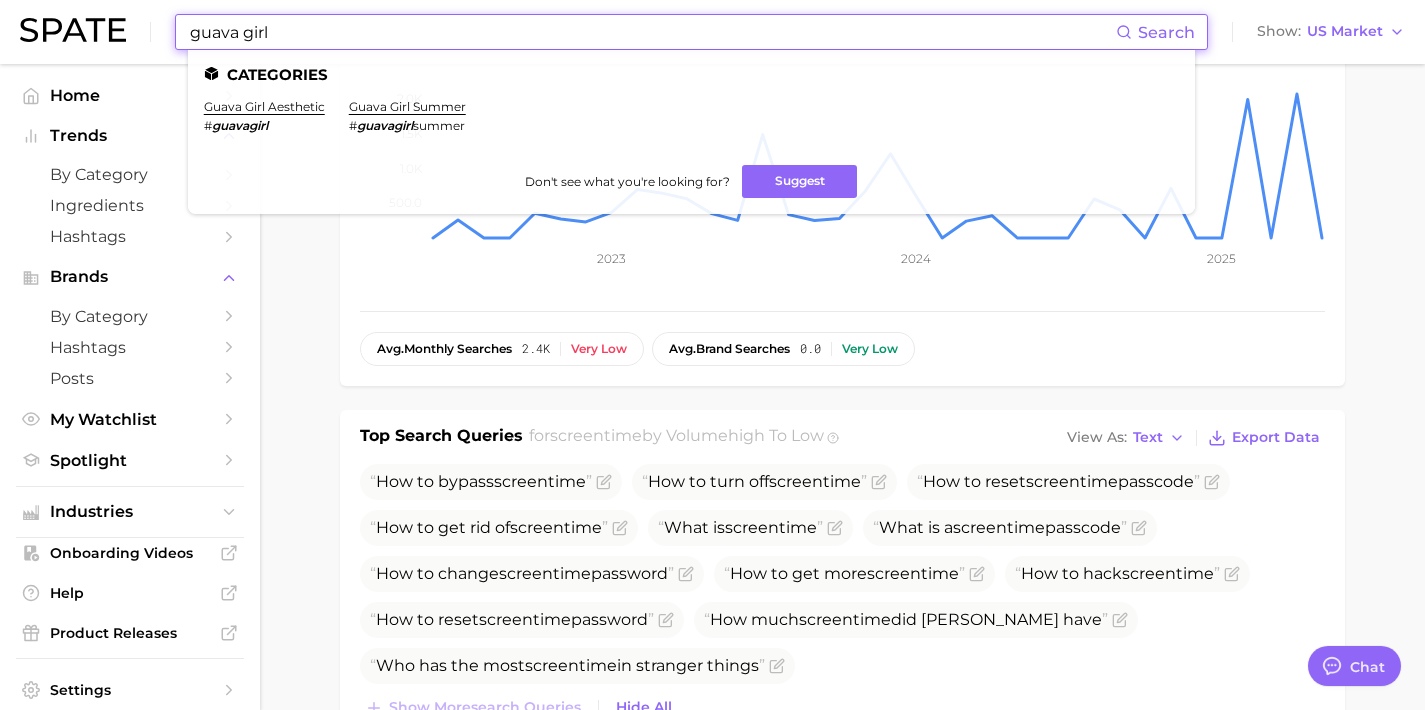 drag, startPoint x: 297, startPoint y: 27, endPoint x: 93, endPoint y: 18, distance: 204.19843 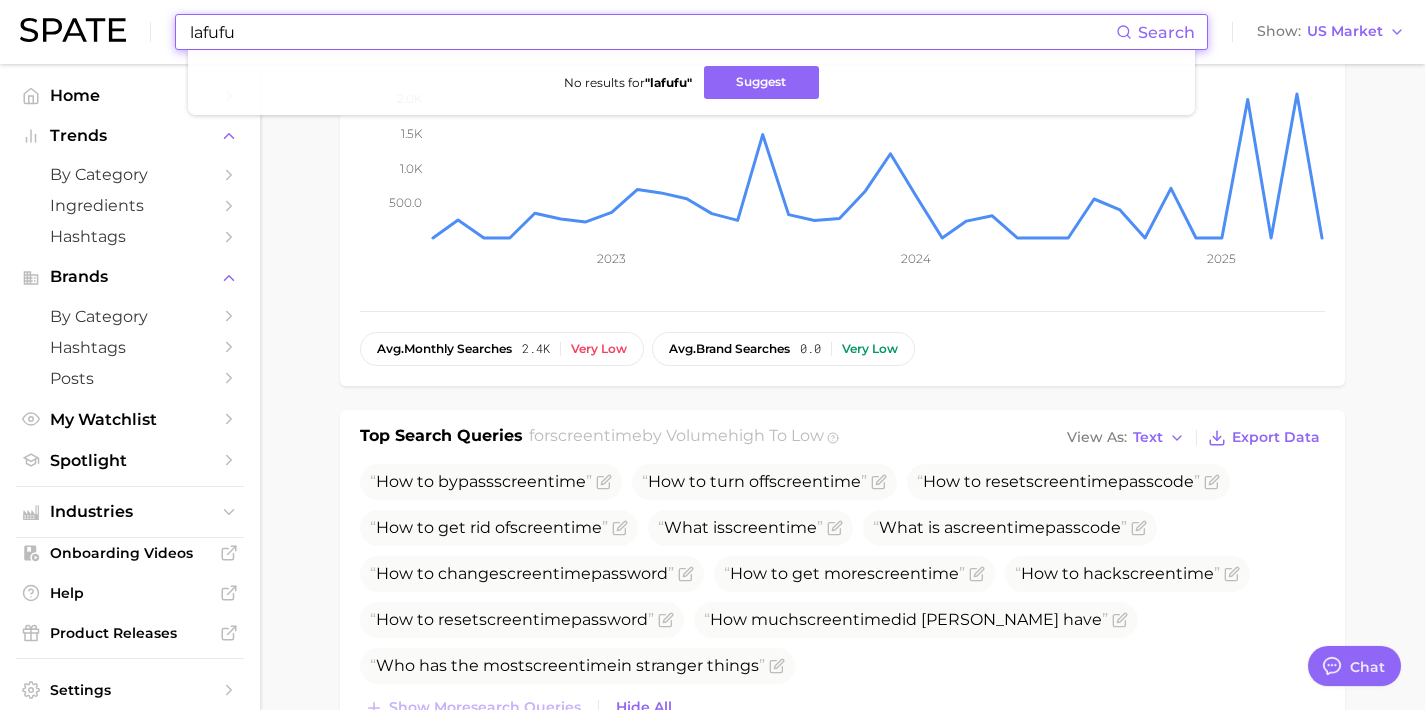 drag, startPoint x: 339, startPoint y: 29, endPoint x: 139, endPoint y: 14, distance: 200.5617 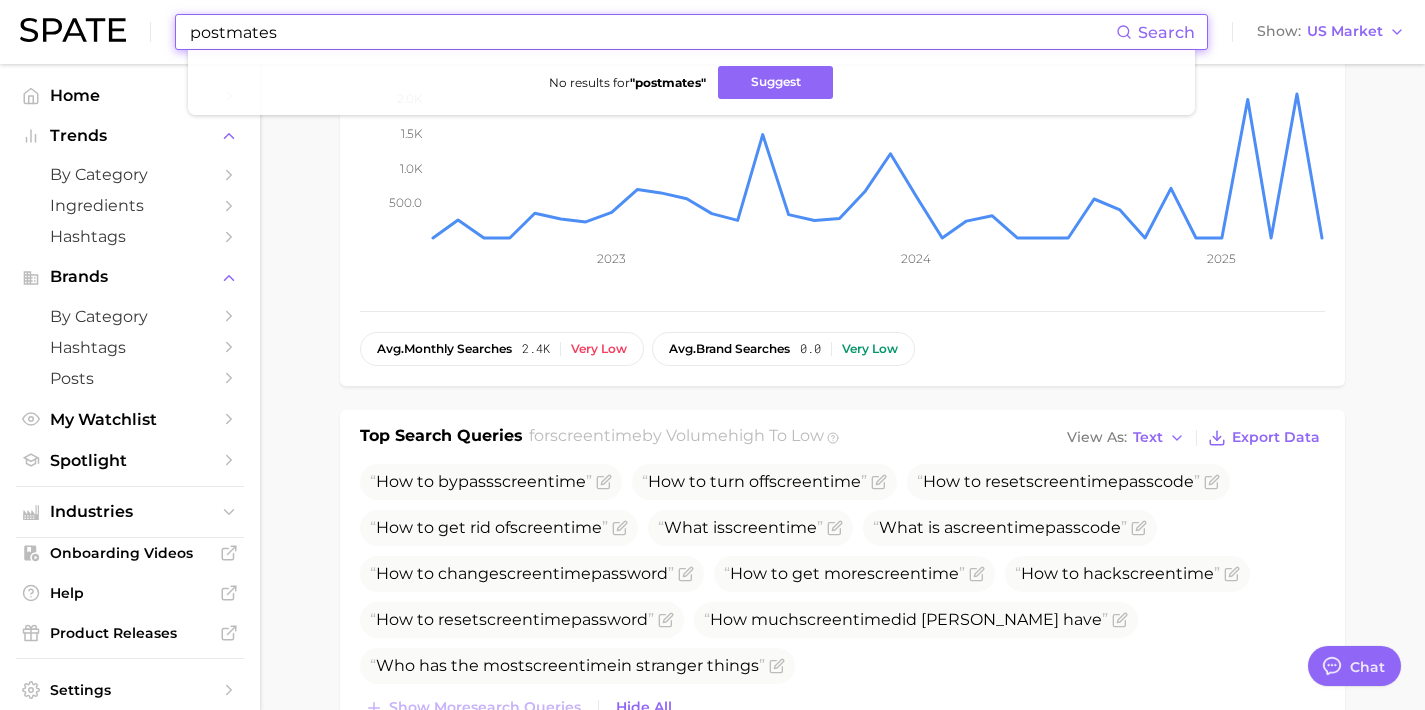drag, startPoint x: 336, startPoint y: 23, endPoint x: 129, endPoint y: 5, distance: 207.78113 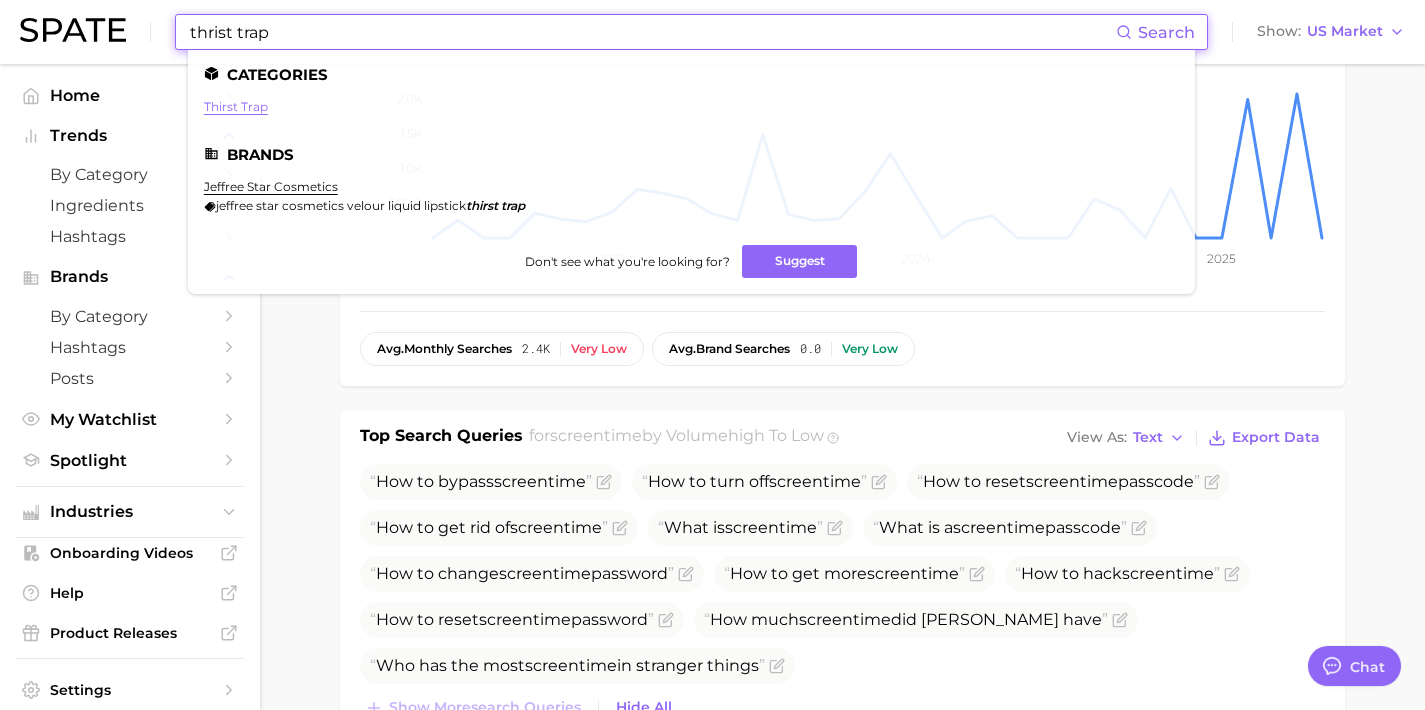 type on "thrist trap" 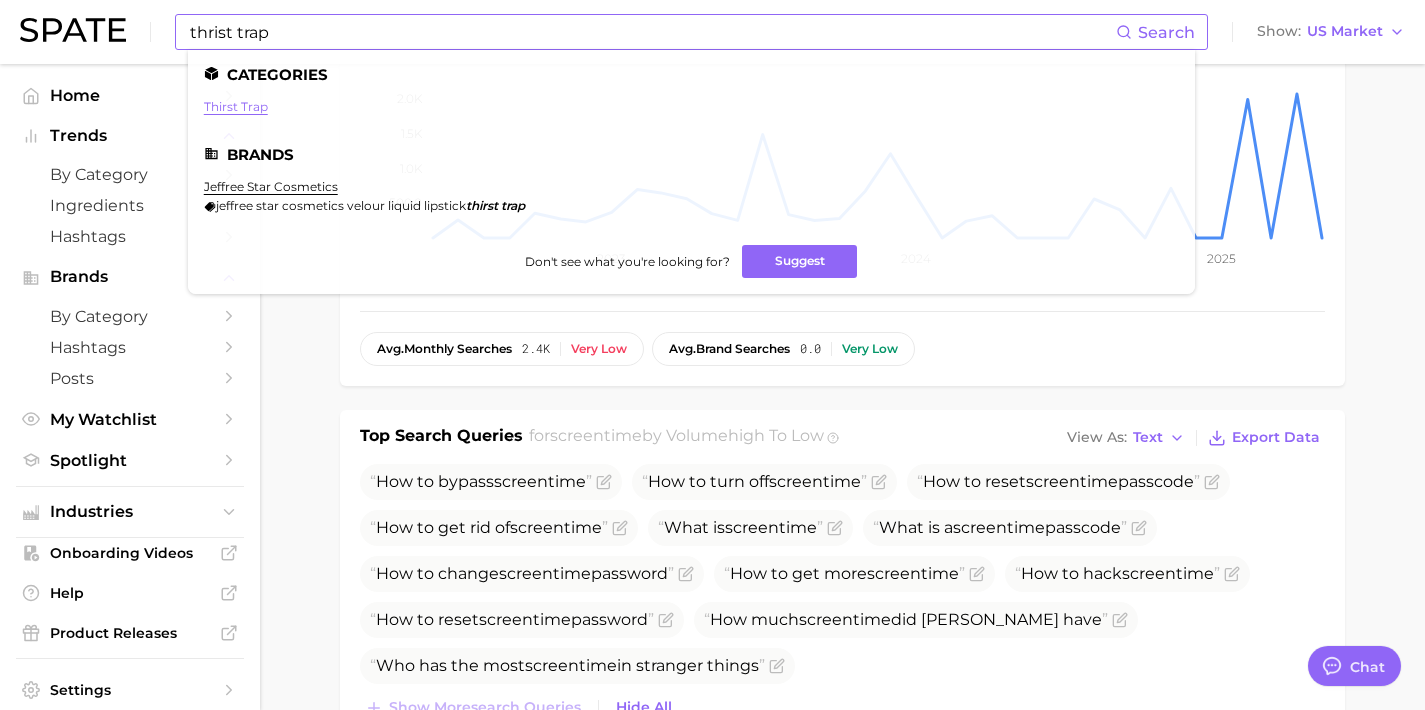 click on "thirst trap" at bounding box center (236, 106) 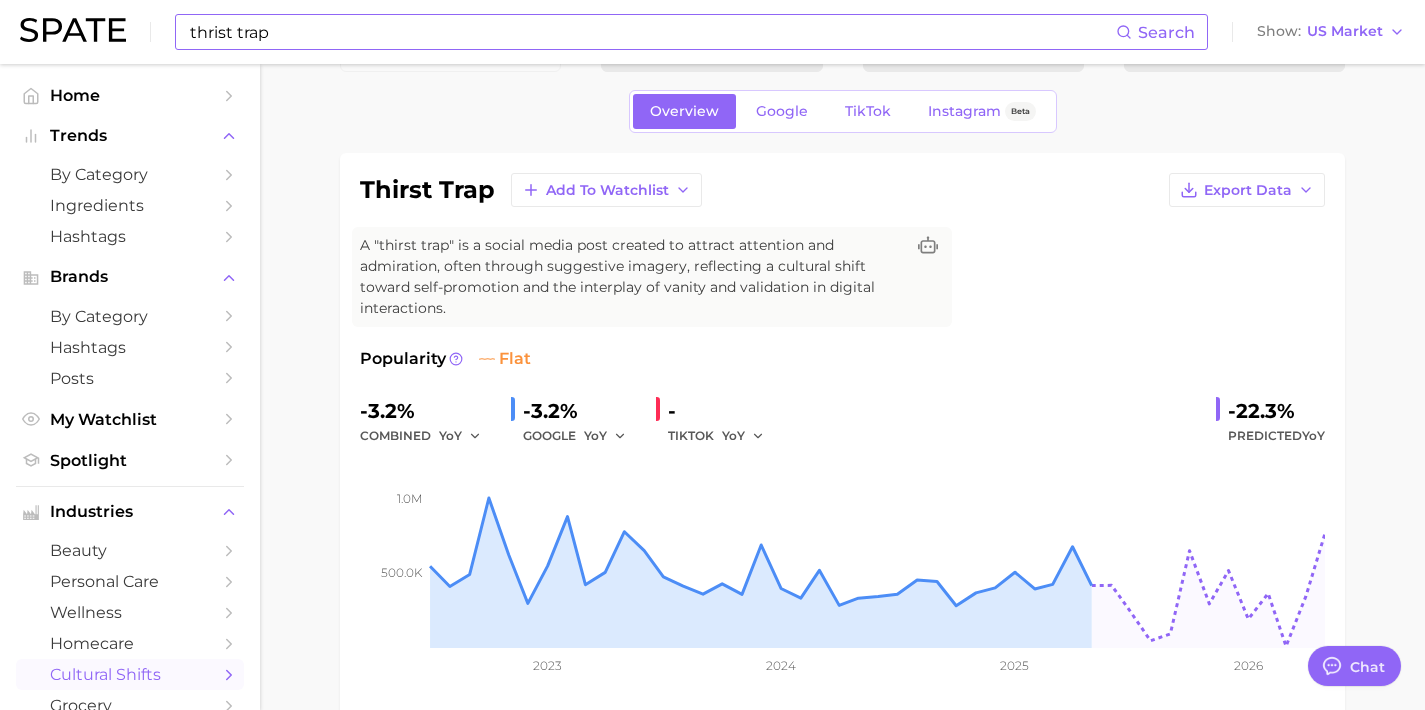 scroll, scrollTop: 0, scrollLeft: 0, axis: both 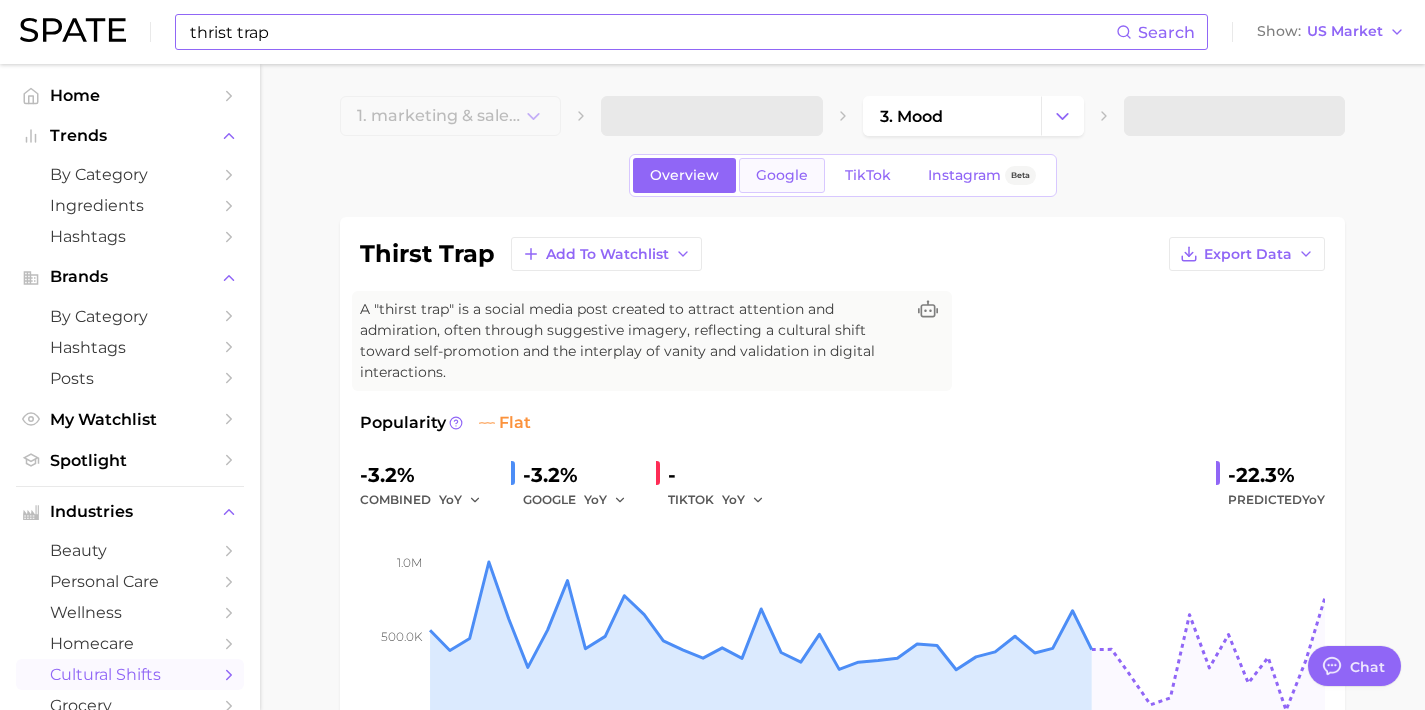 click on "Google" at bounding box center (782, 175) 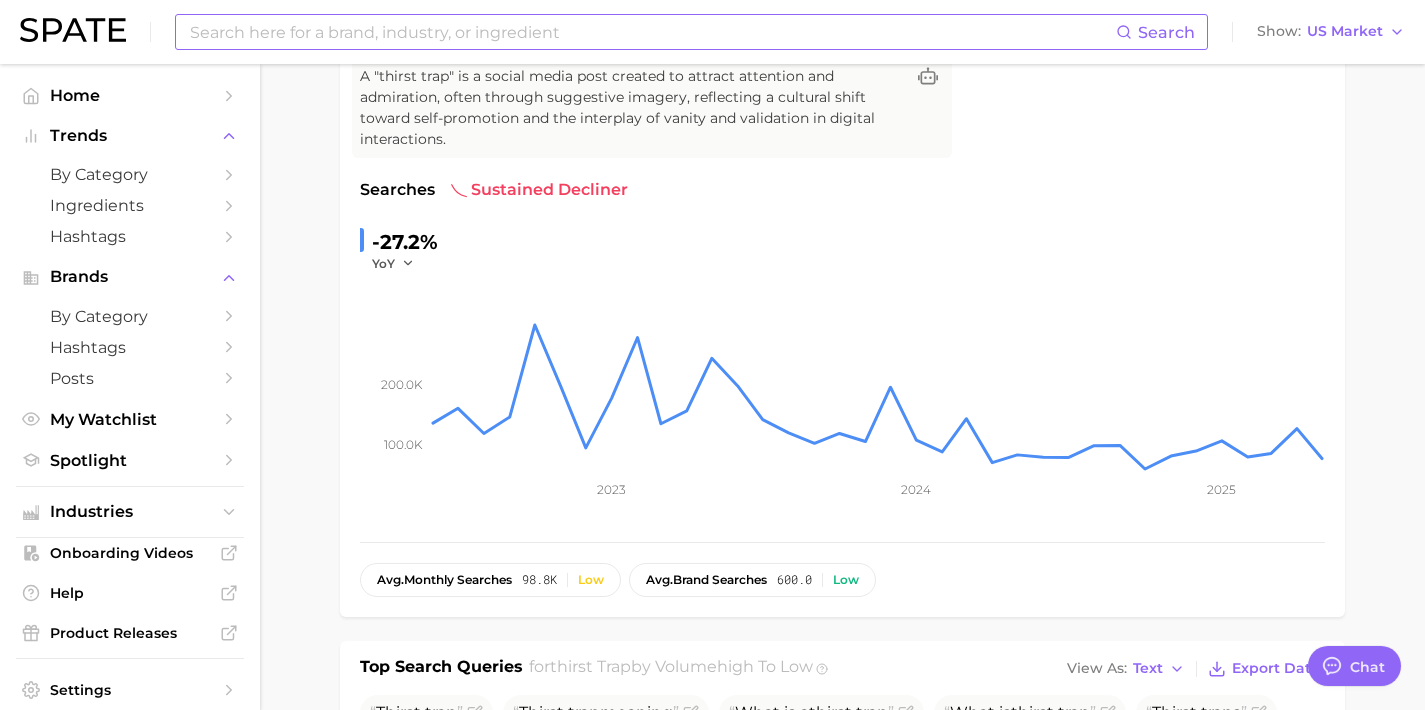 scroll, scrollTop: 0, scrollLeft: 0, axis: both 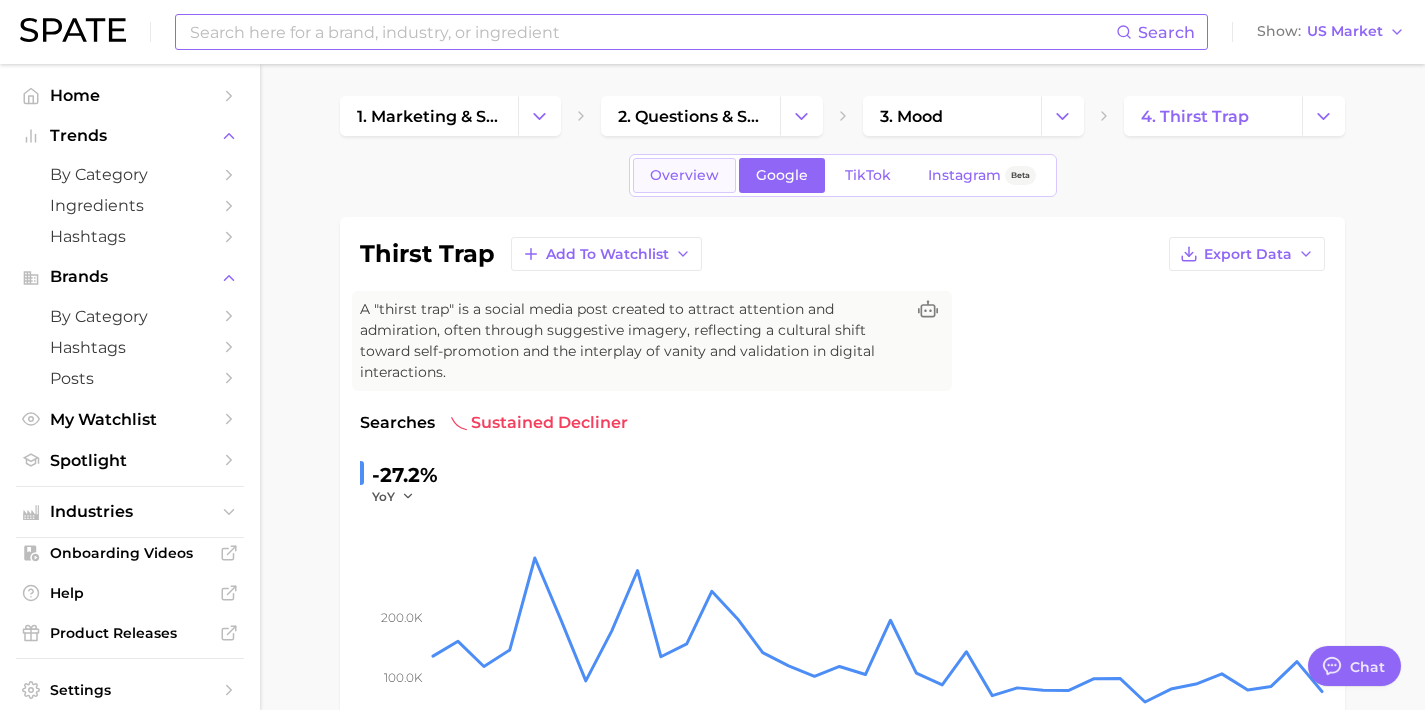 click on "Overview" at bounding box center (684, 175) 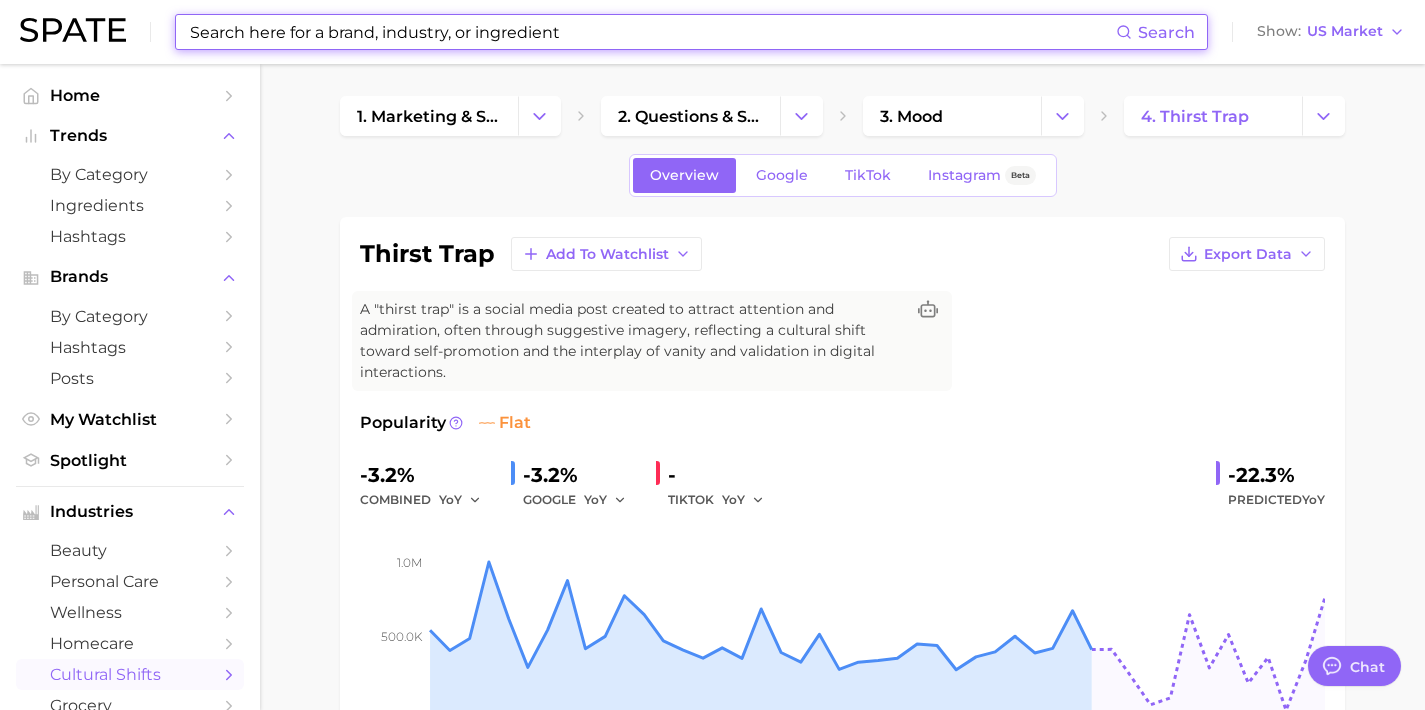 click at bounding box center [652, 32] 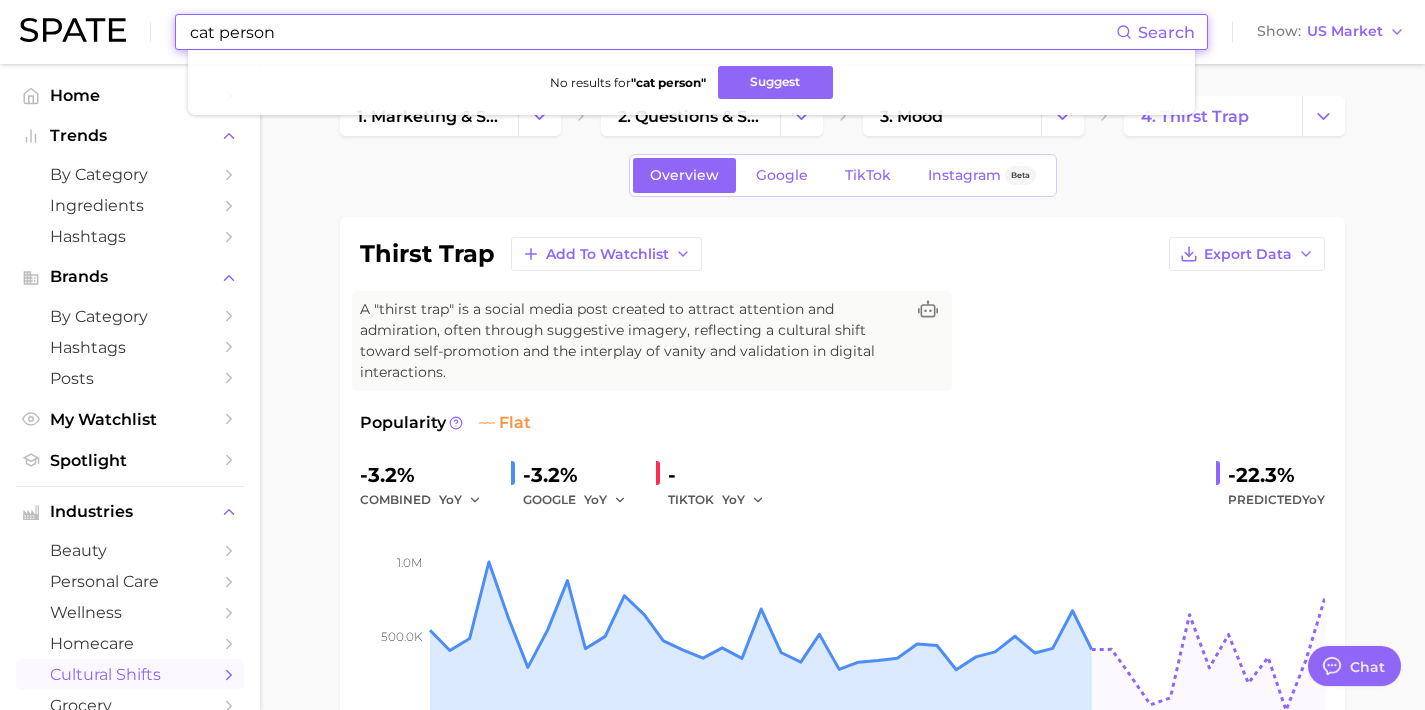drag, startPoint x: 214, startPoint y: 34, endPoint x: 140, endPoint y: 20, distance: 75.31268 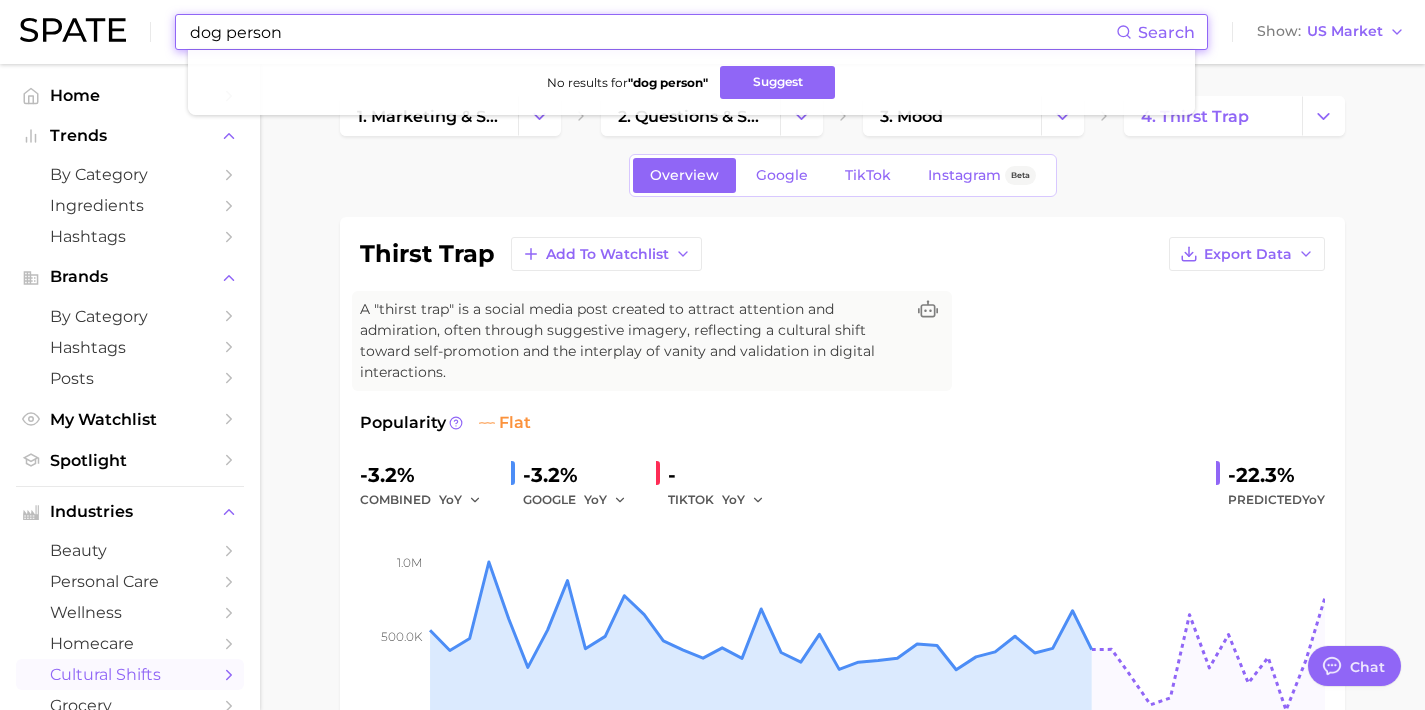 drag, startPoint x: 334, startPoint y: 33, endPoint x: 121, endPoint y: -5, distance: 216.36311 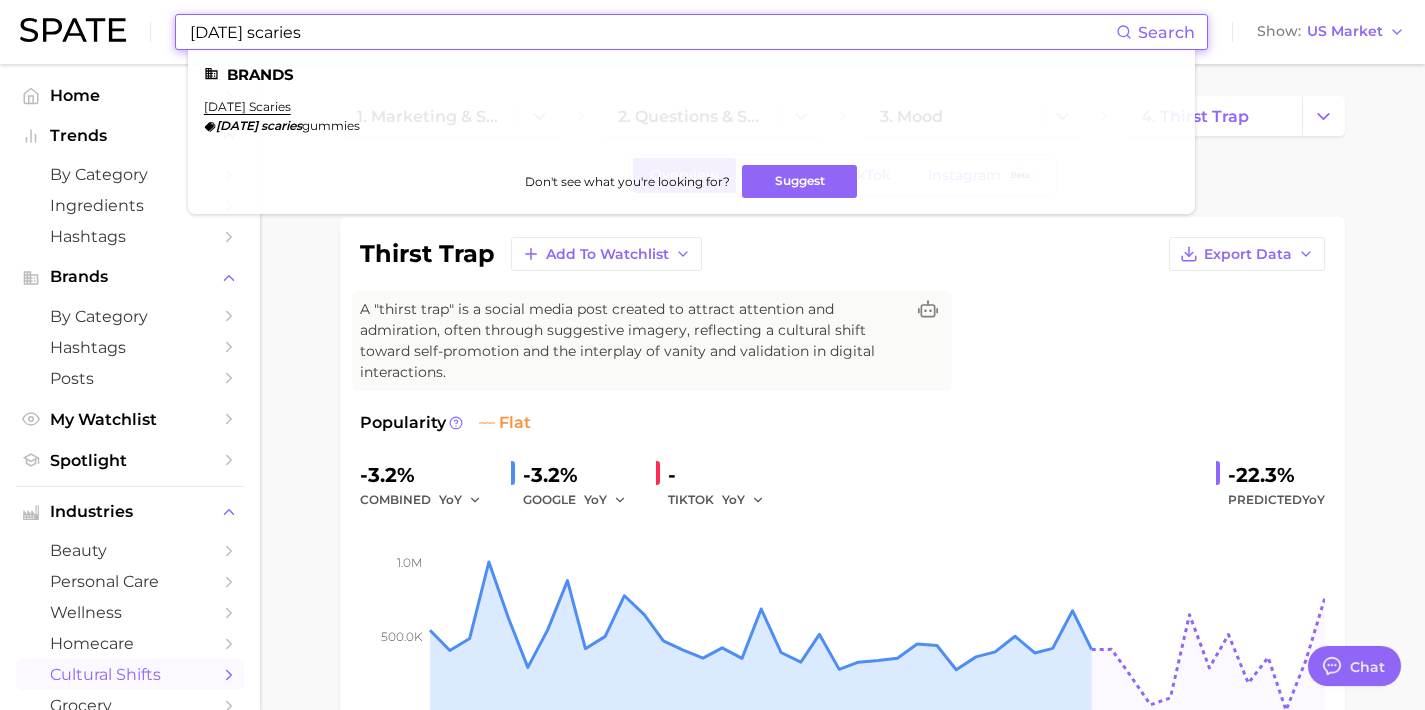 click on "[DATE] scaries" at bounding box center (652, 32) 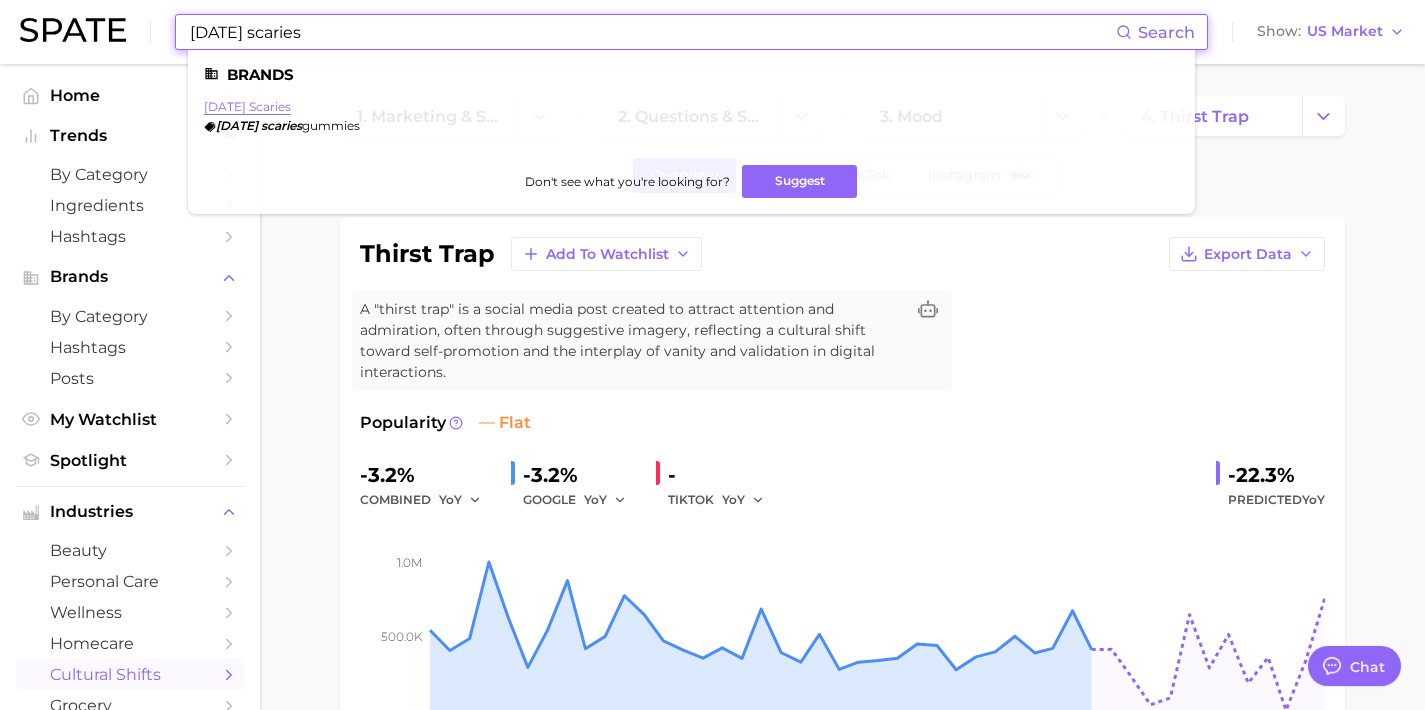 type on "[DATE] scaries" 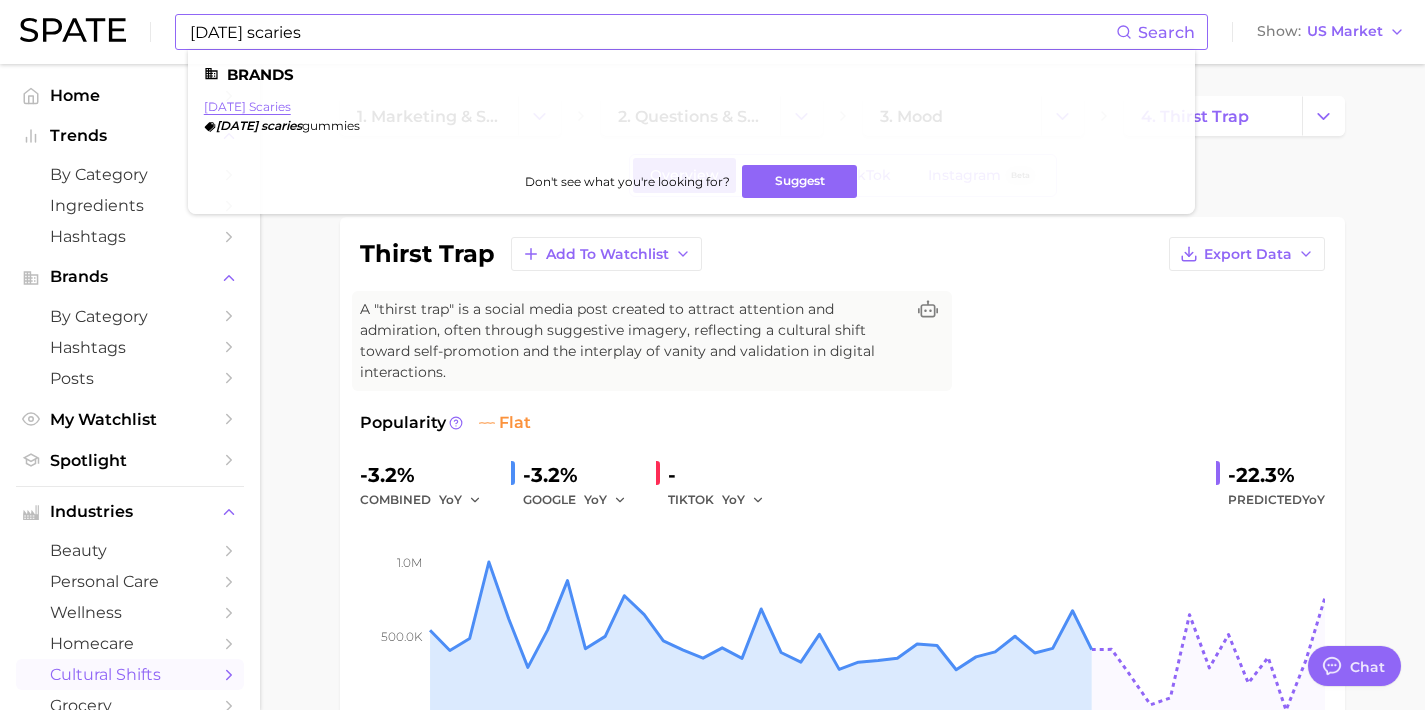 click on "[DATE] scaries" at bounding box center (247, 106) 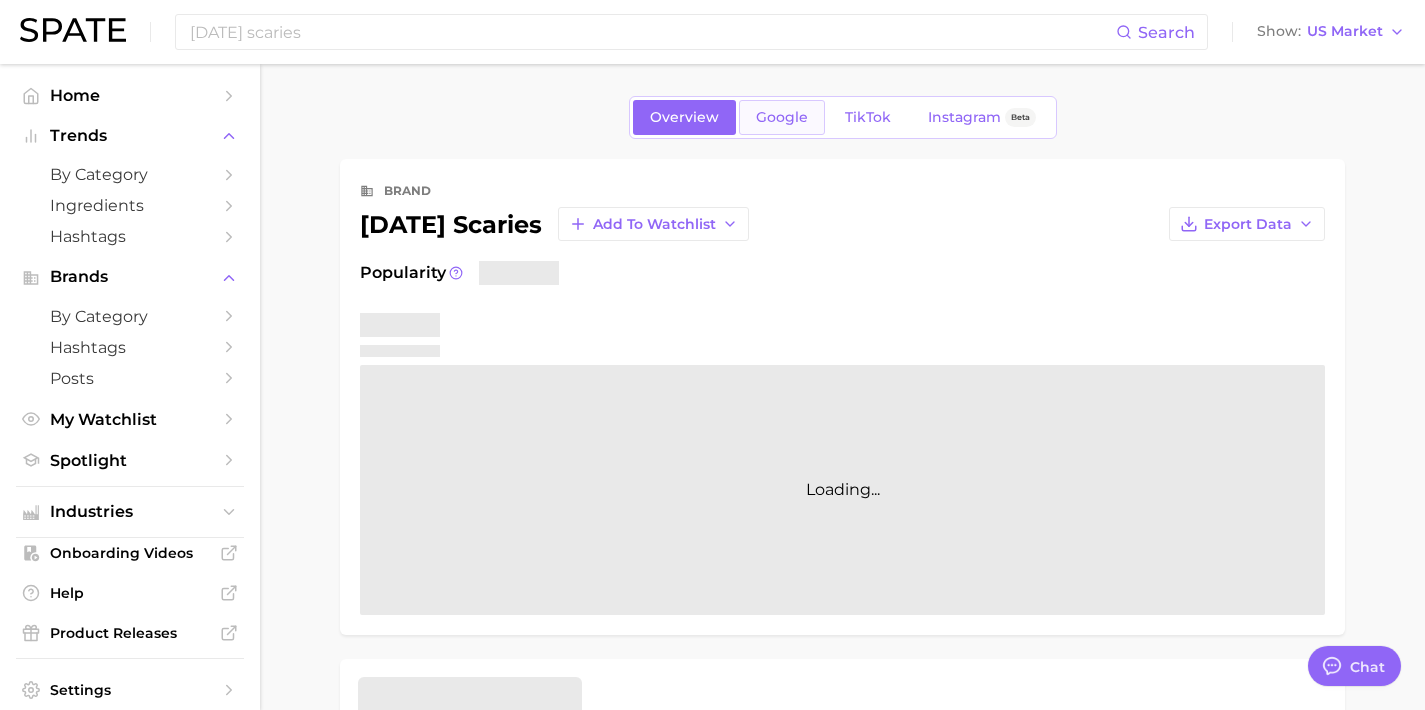 click on "Google" at bounding box center (782, 117) 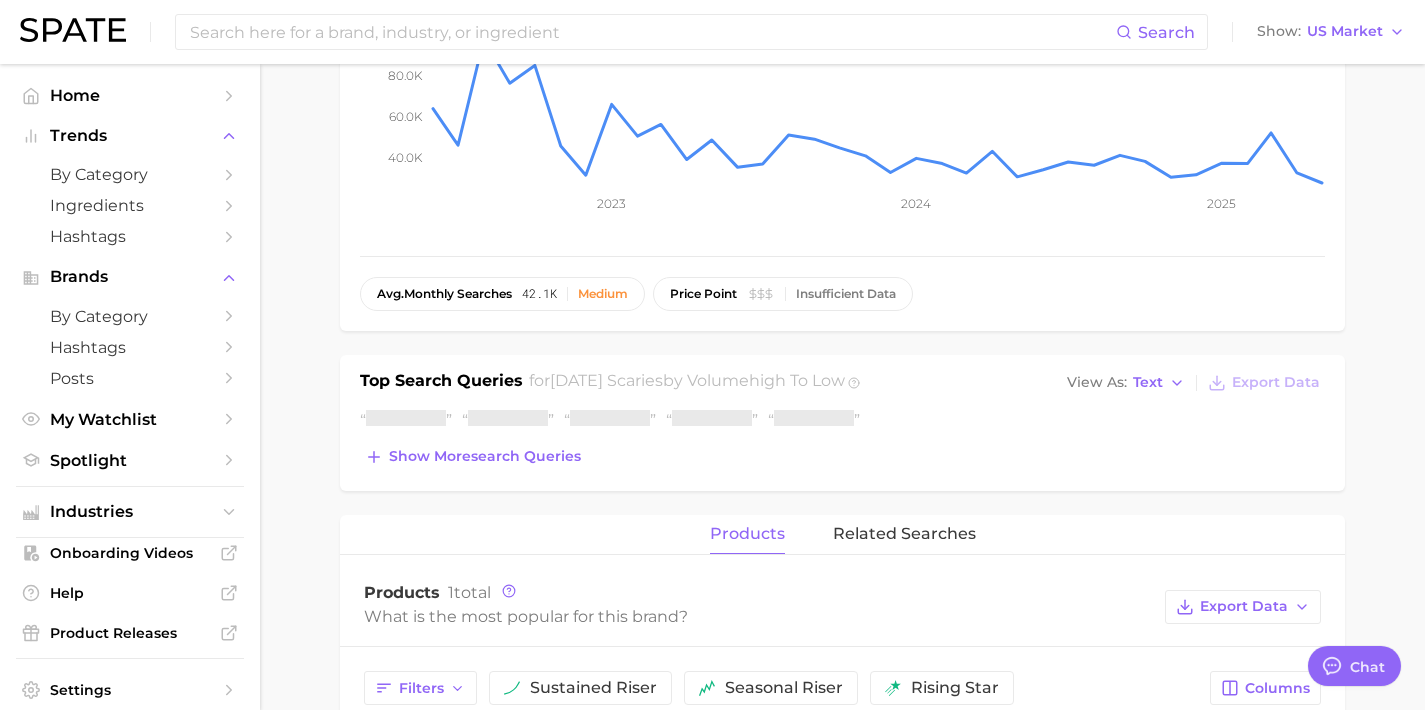 scroll, scrollTop: 513, scrollLeft: 0, axis: vertical 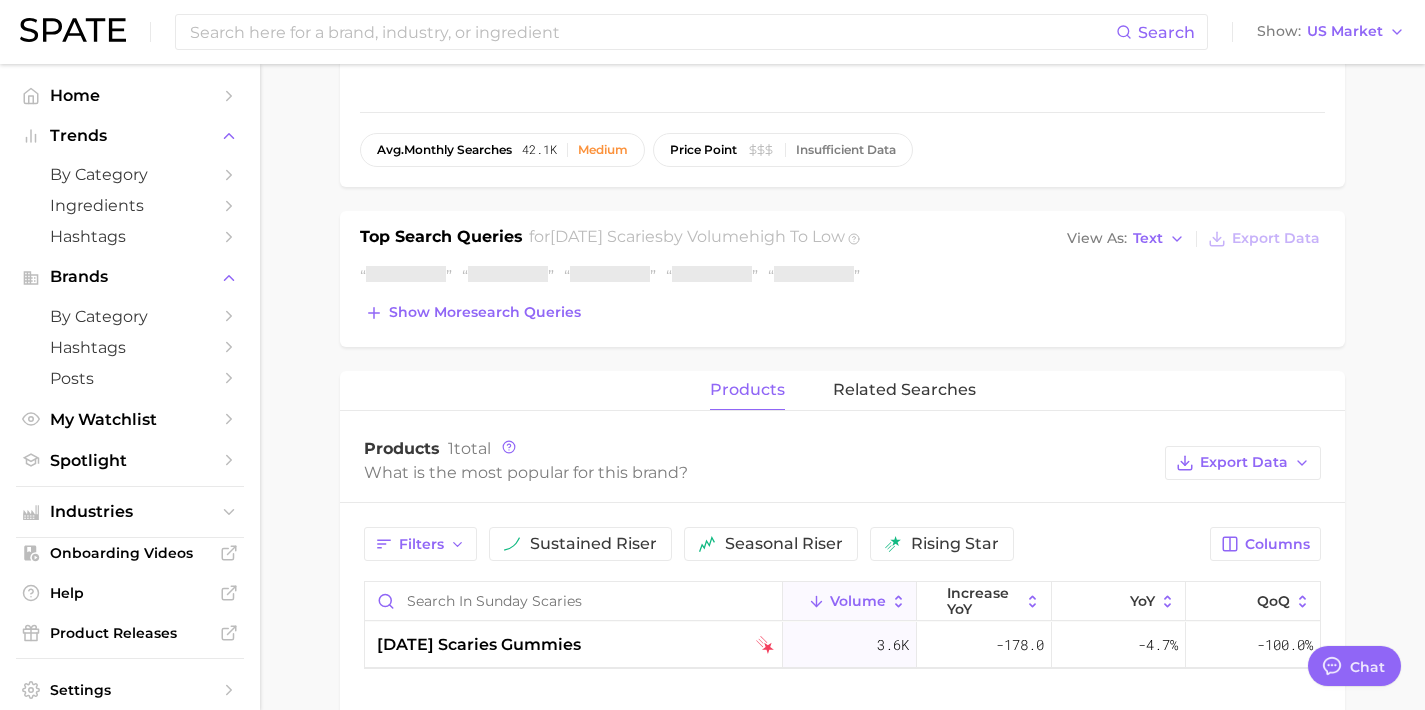click on "Top Search Queries for  [DATE] scaries  by Volume  high to low View As Text Export Data Show more  search queries" at bounding box center [842, 279] 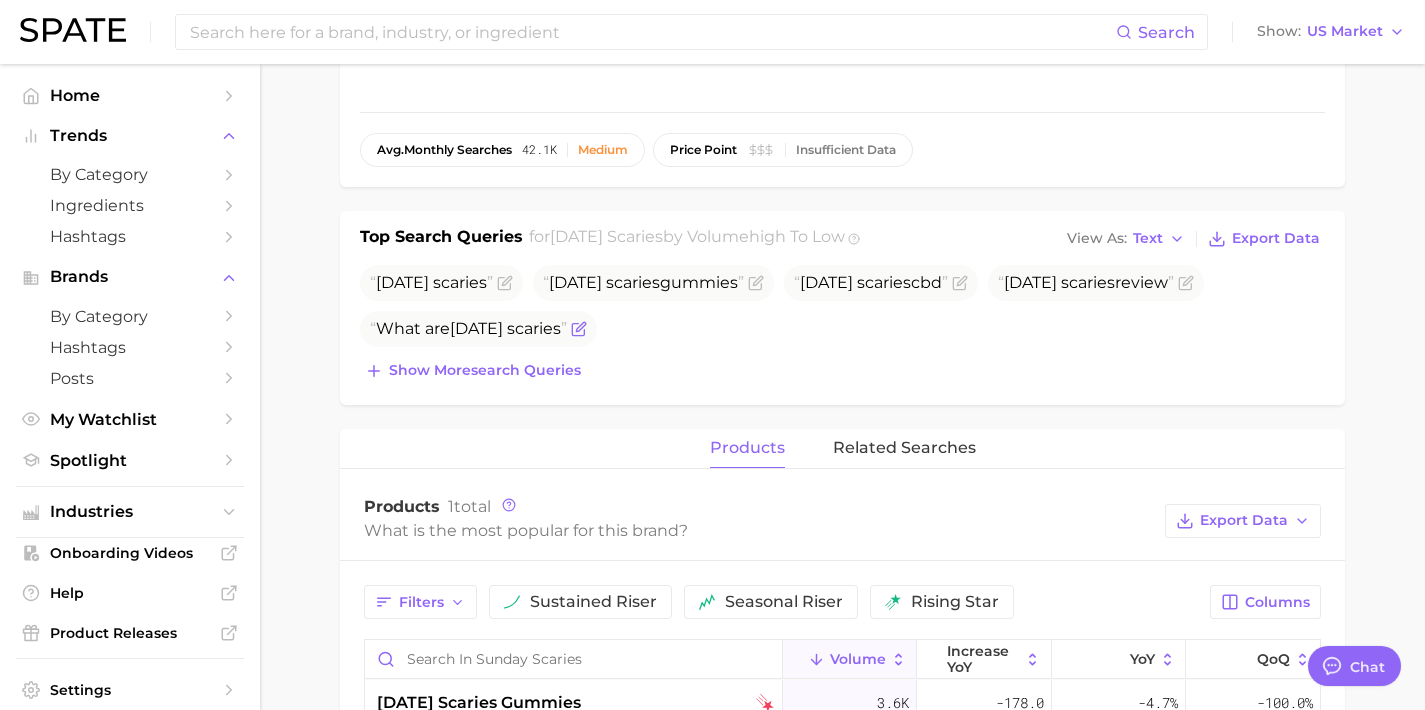 click on "What are  [DATE]   scaries" at bounding box center (468, 329) 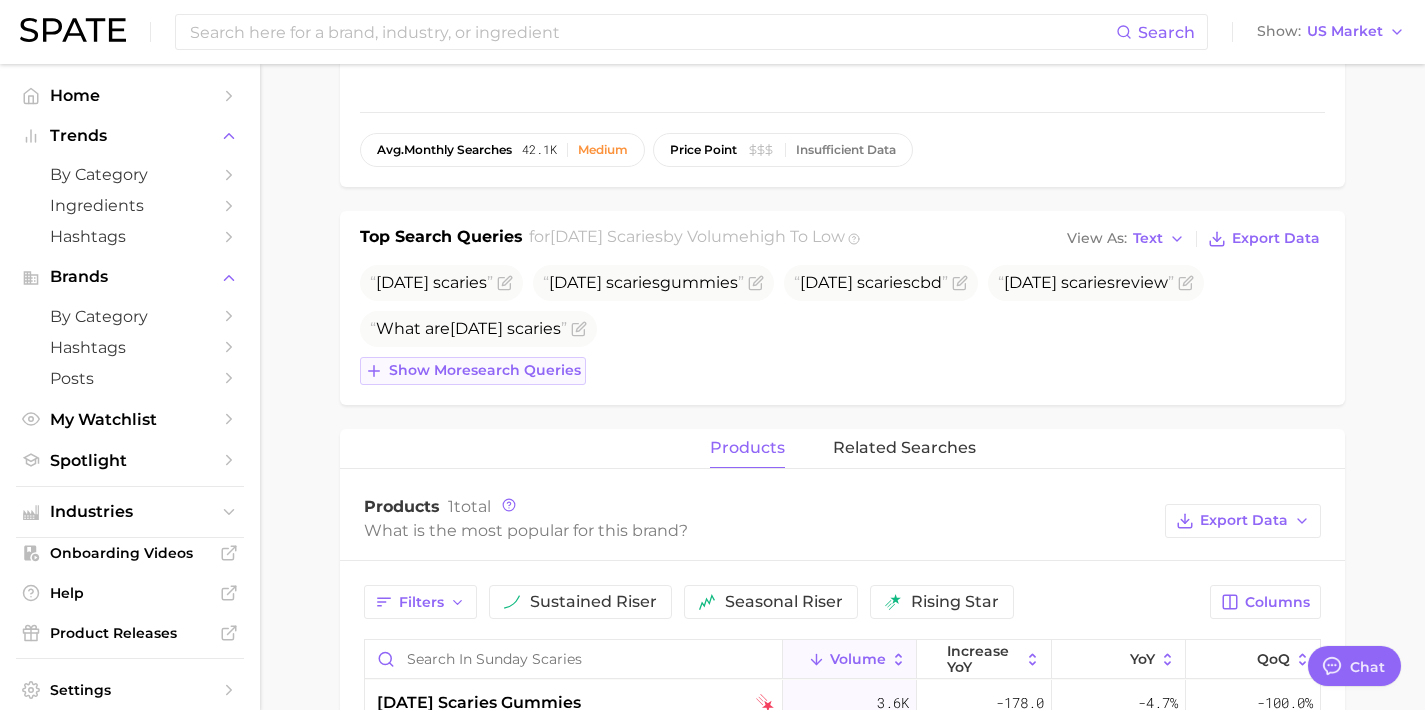 click on "Show more  search queries" at bounding box center (485, 370) 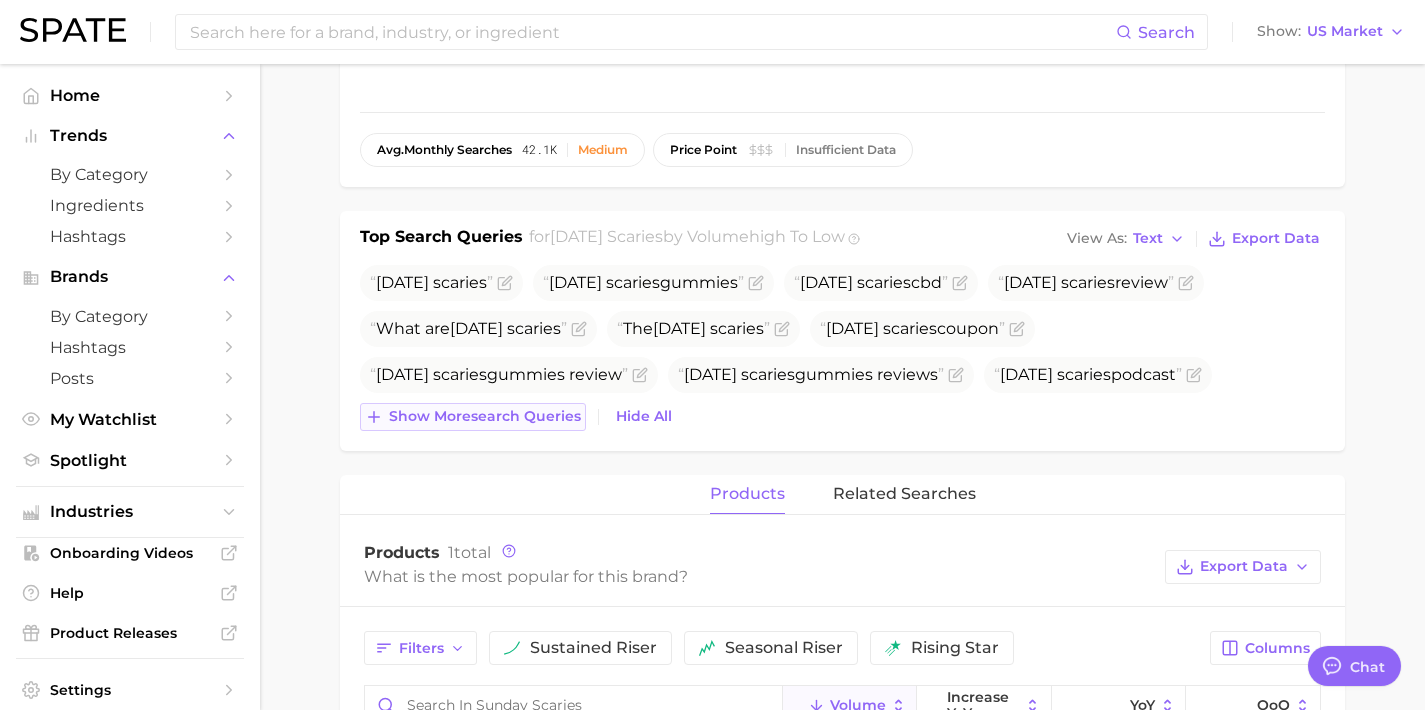 click on "Show more  search queries" at bounding box center (485, 416) 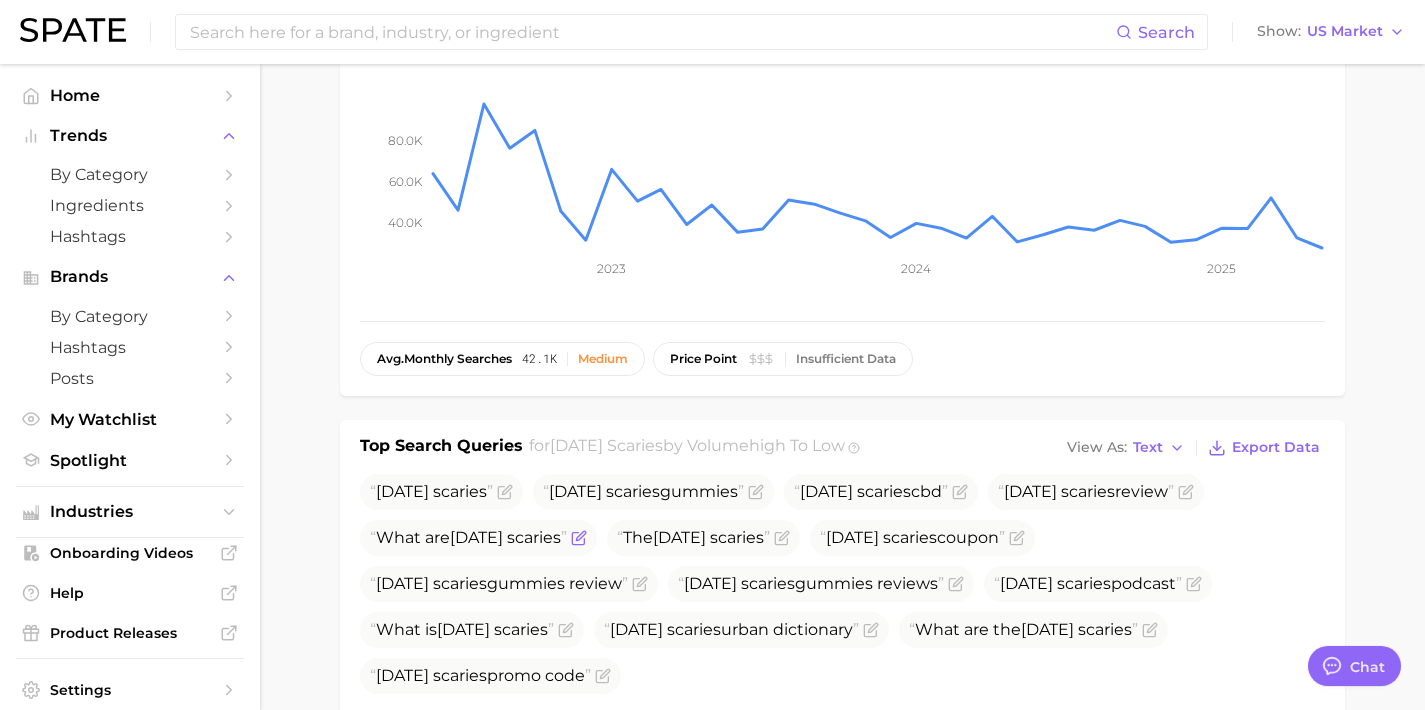 scroll, scrollTop: 0, scrollLeft: 0, axis: both 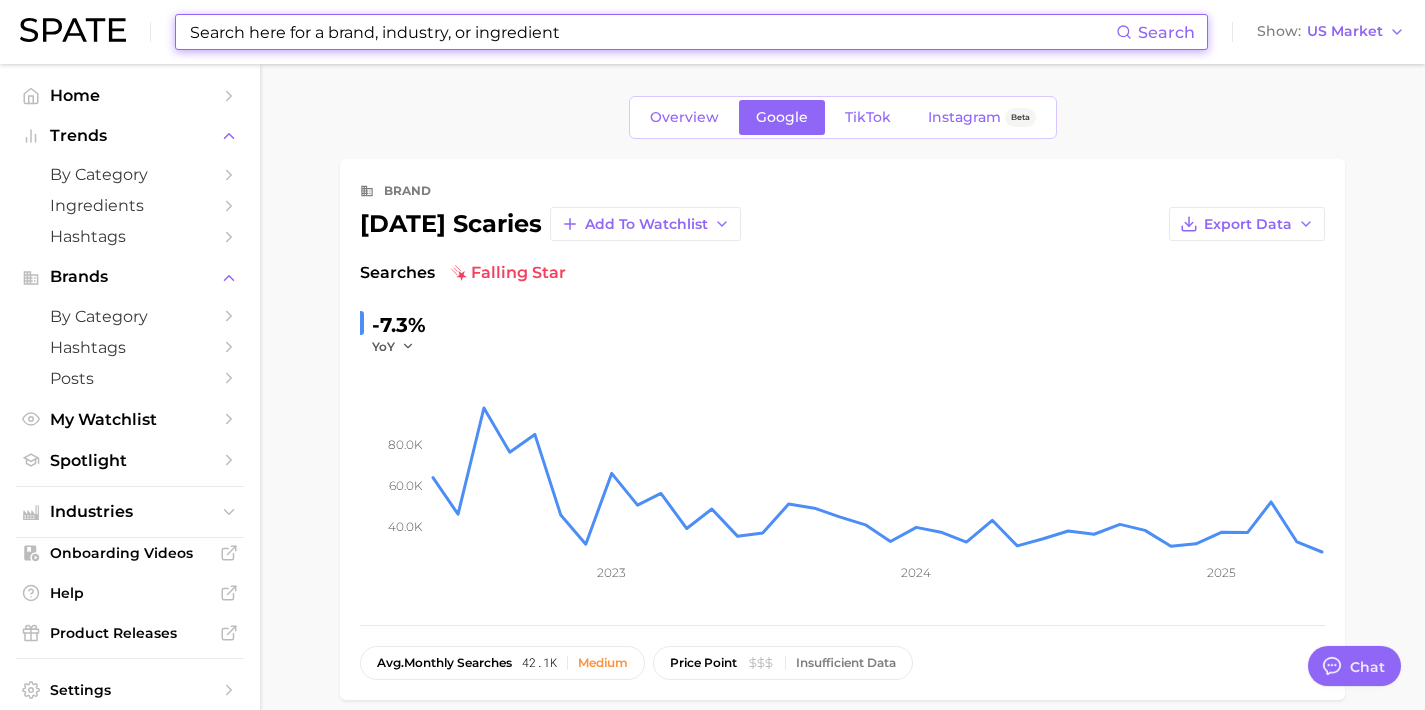 click at bounding box center (652, 32) 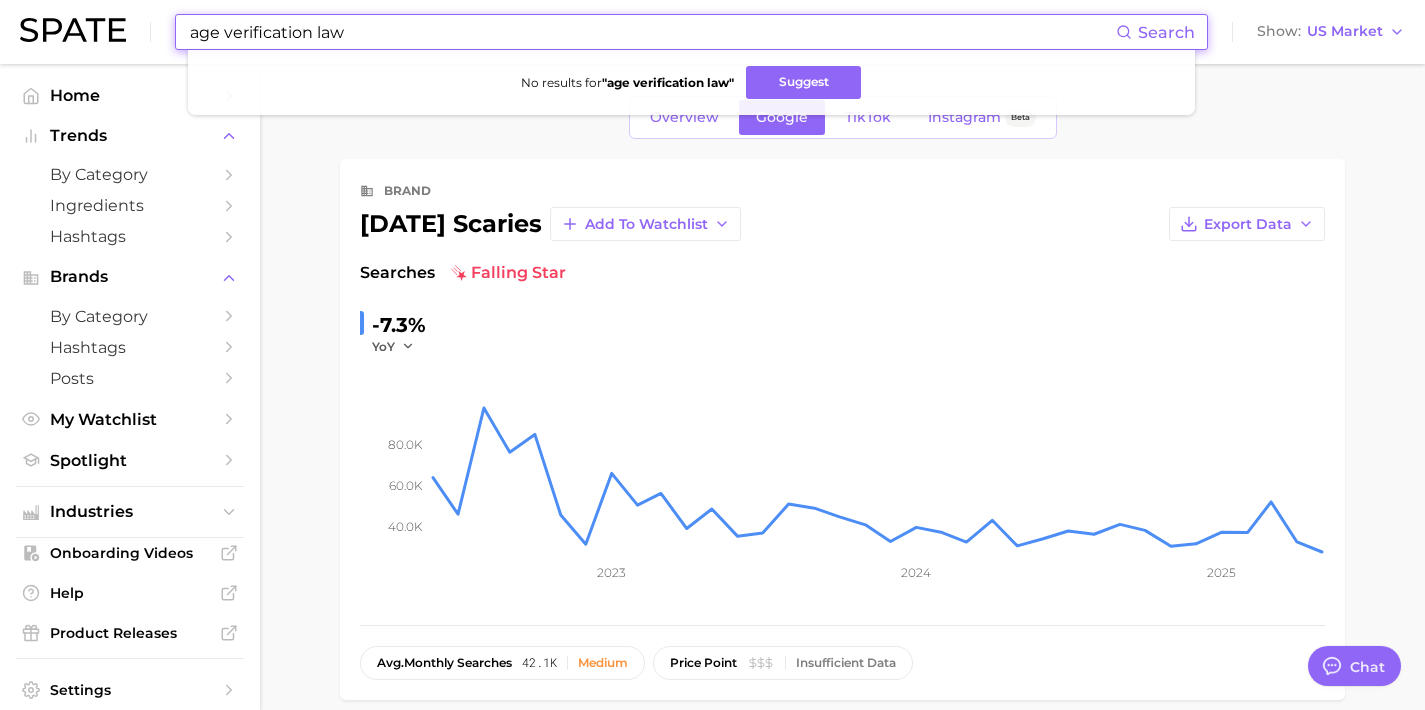 drag, startPoint x: 382, startPoint y: 34, endPoint x: 165, endPoint y: 28, distance: 217.08293 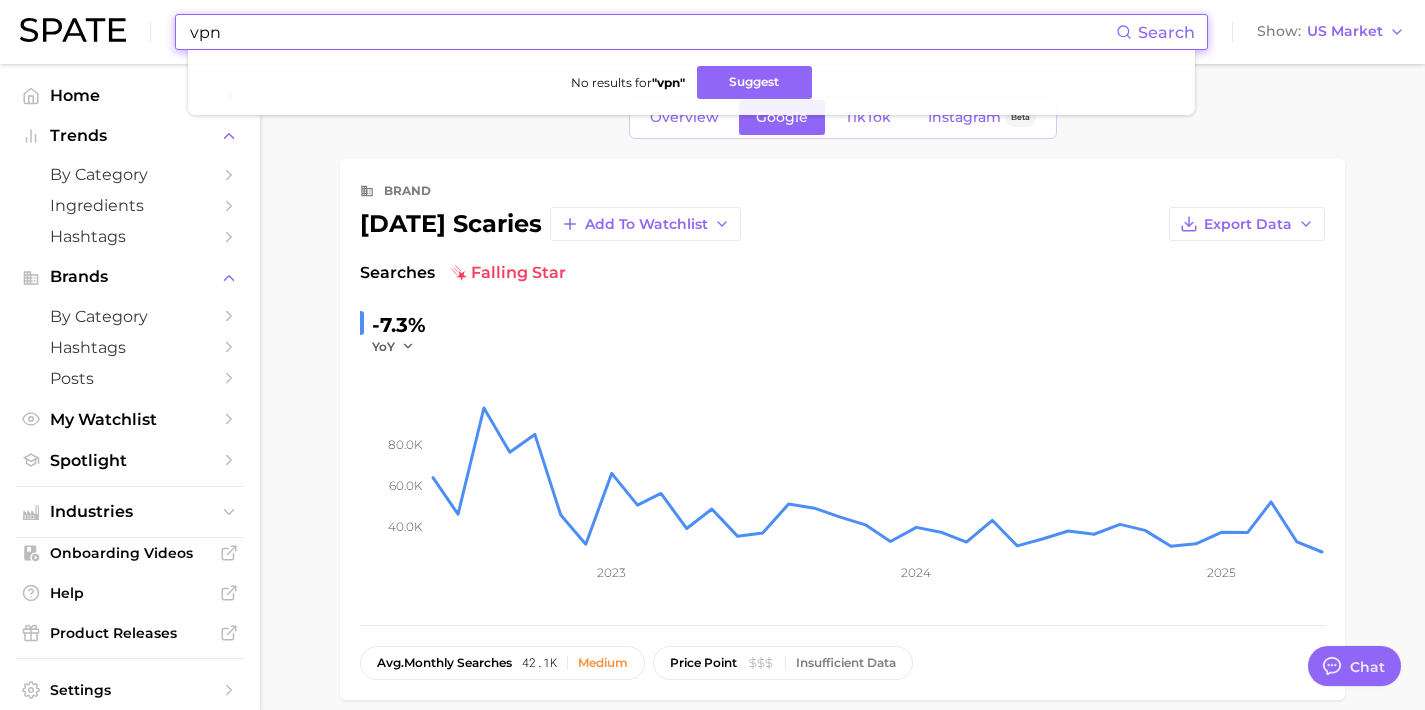 drag, startPoint x: 286, startPoint y: 35, endPoint x: 115, endPoint y: -1, distance: 174.7484 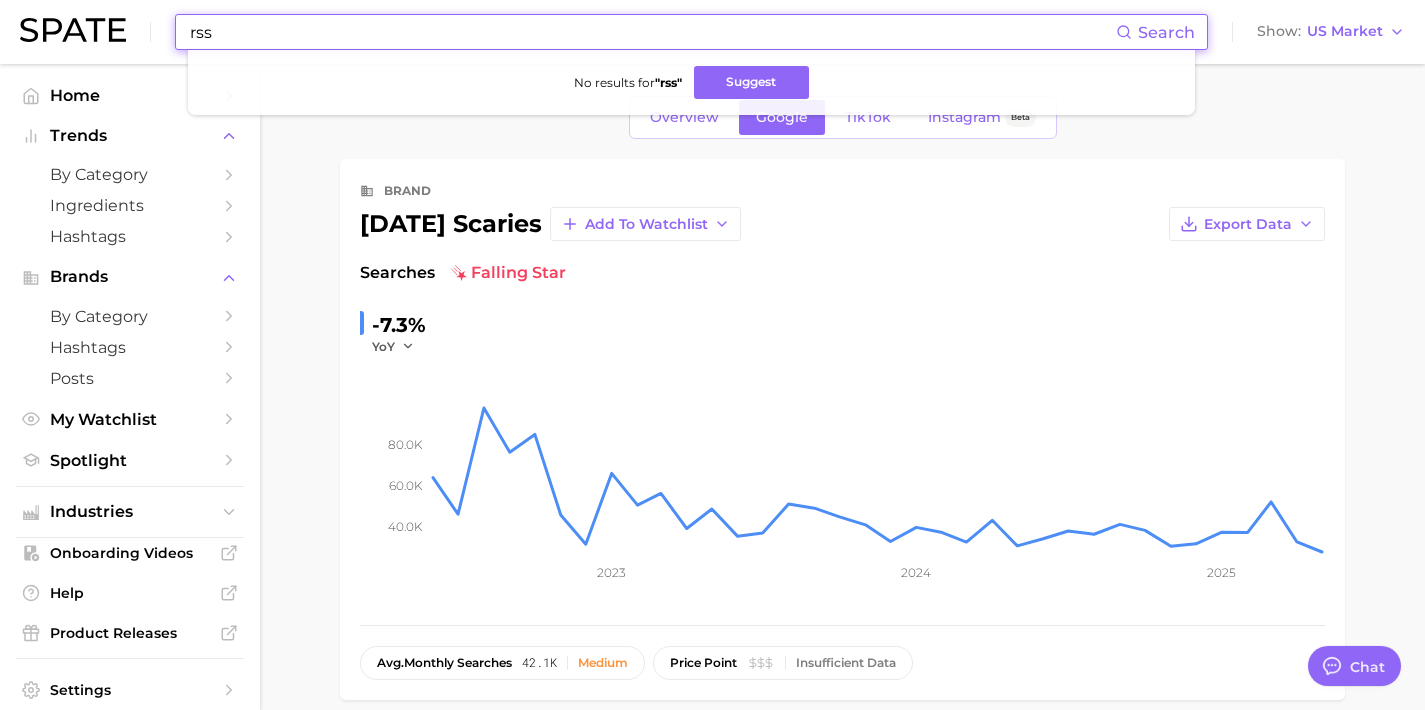 drag, startPoint x: 288, startPoint y: 39, endPoint x: 99, endPoint y: 25, distance: 189.5178 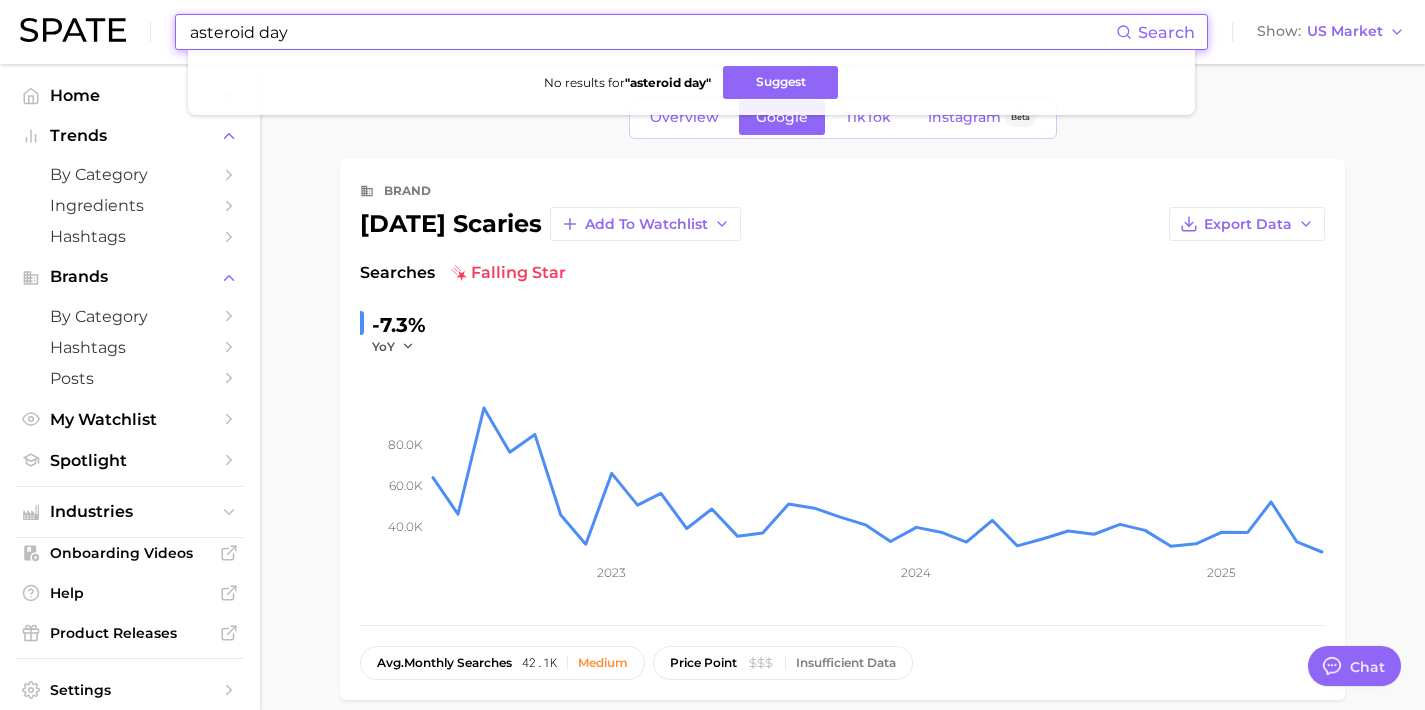 drag, startPoint x: 311, startPoint y: 27, endPoint x: 122, endPoint y: -1, distance: 191.06282 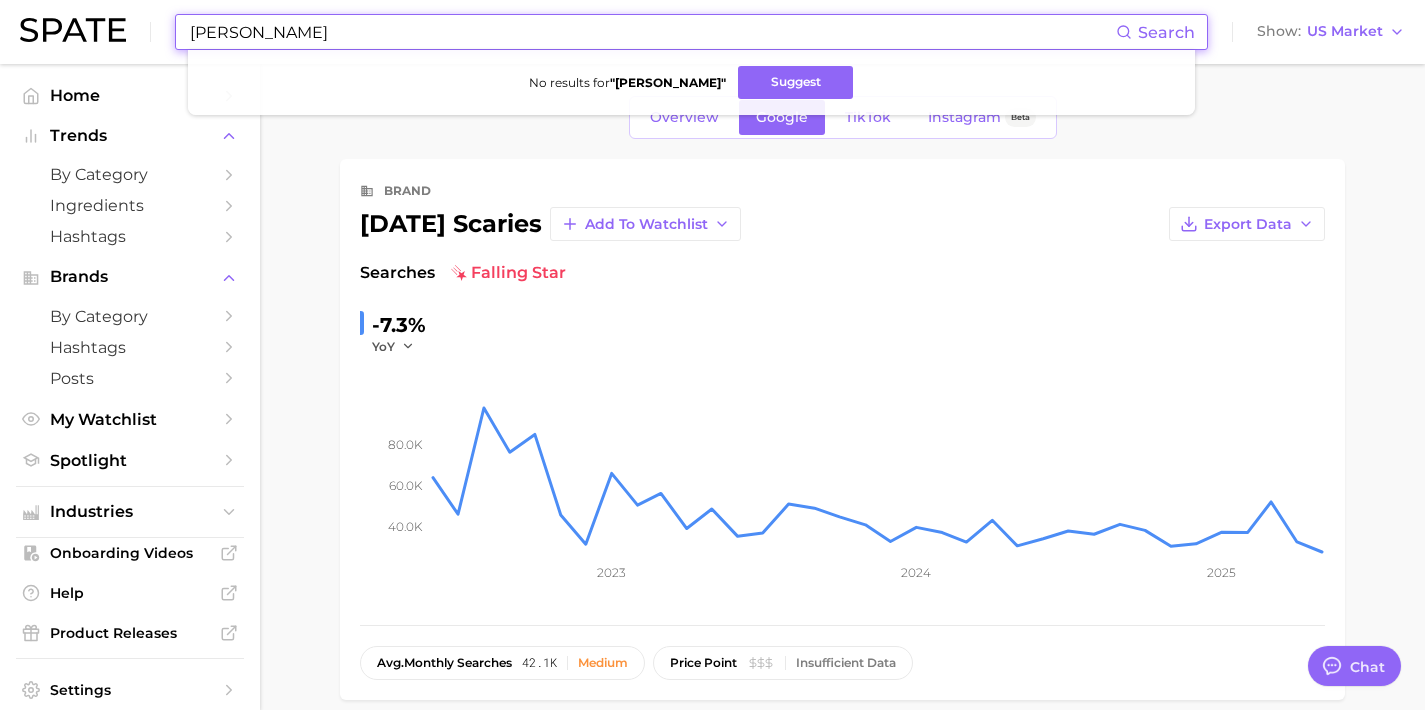 drag, startPoint x: 348, startPoint y: 26, endPoint x: 124, endPoint y: 12, distance: 224.43707 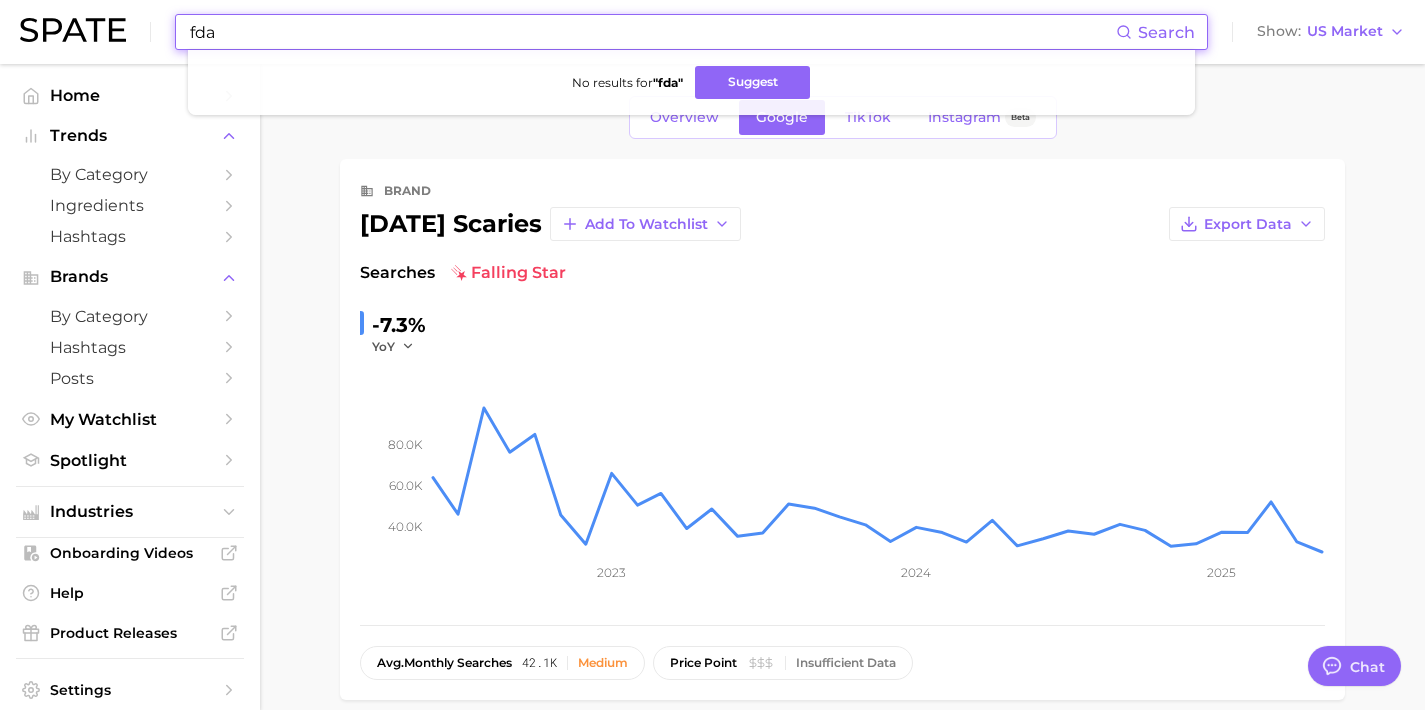drag, startPoint x: 365, startPoint y: 29, endPoint x: 91, endPoint y: 1, distance: 275.42694 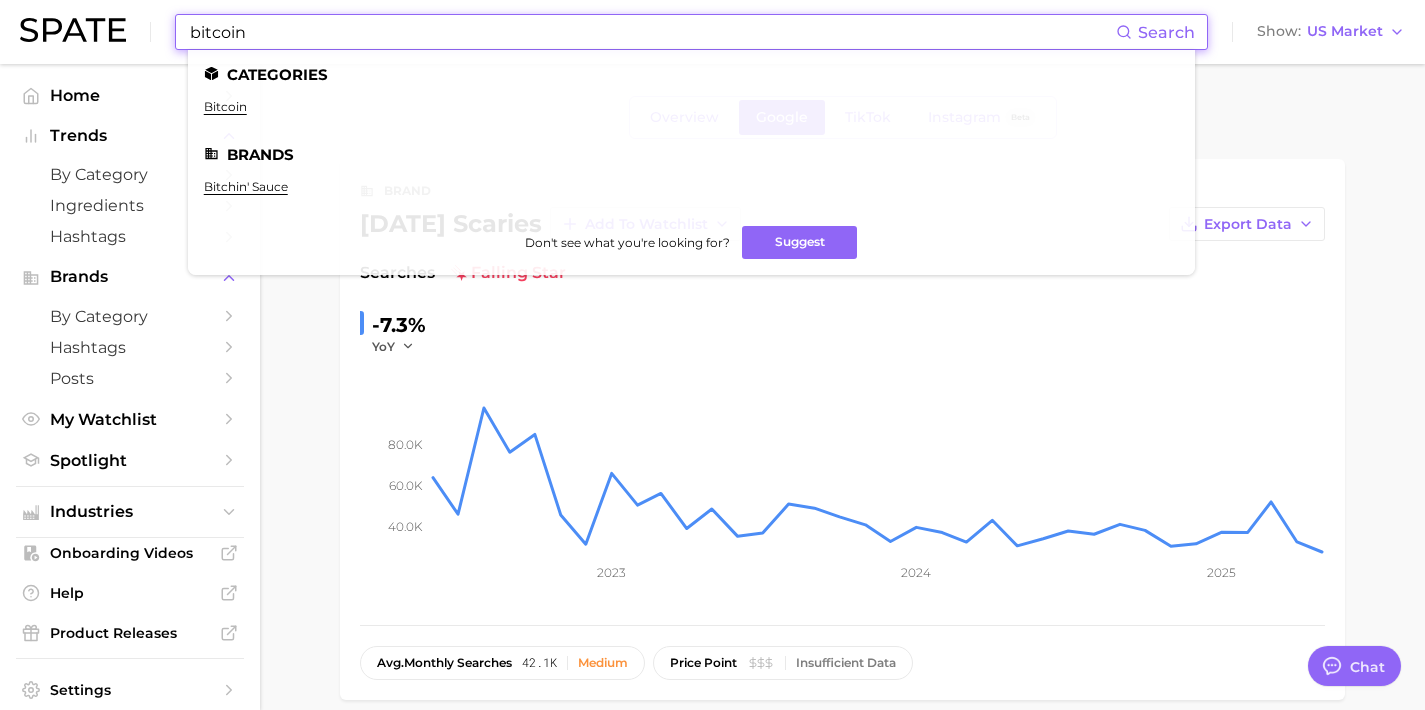 drag, startPoint x: 300, startPoint y: 34, endPoint x: 106, endPoint y: 13, distance: 195.13329 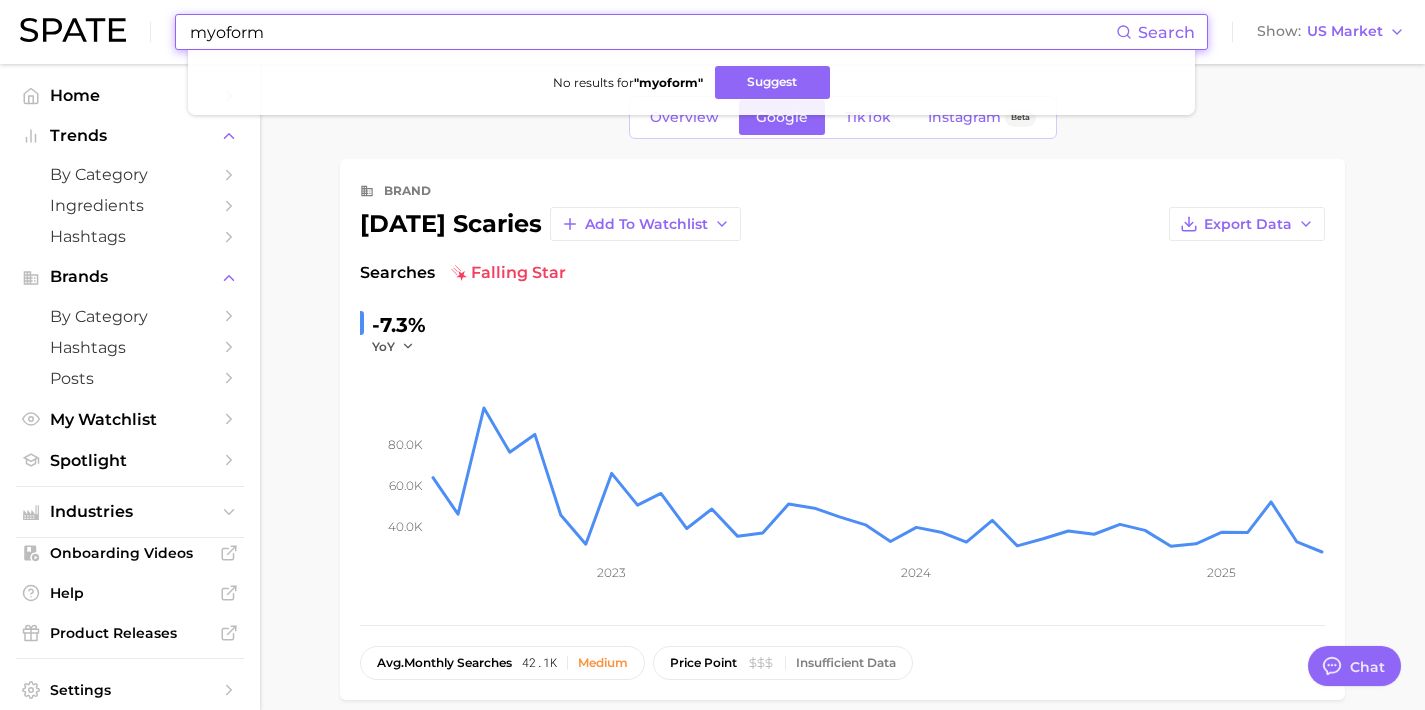 drag, startPoint x: 302, startPoint y: 28, endPoint x: 101, endPoint y: 13, distance: 201.55893 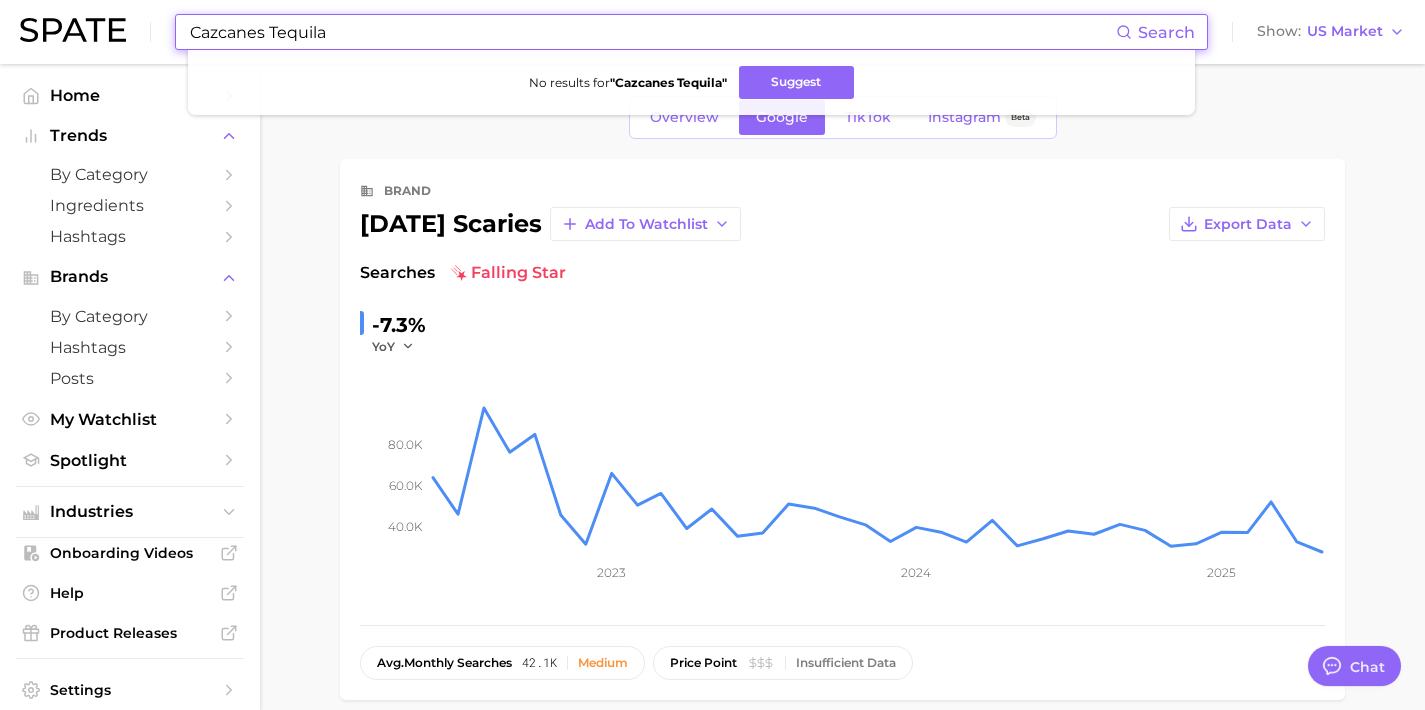 drag, startPoint x: 265, startPoint y: 30, endPoint x: 392, endPoint y: 29, distance: 127.00394 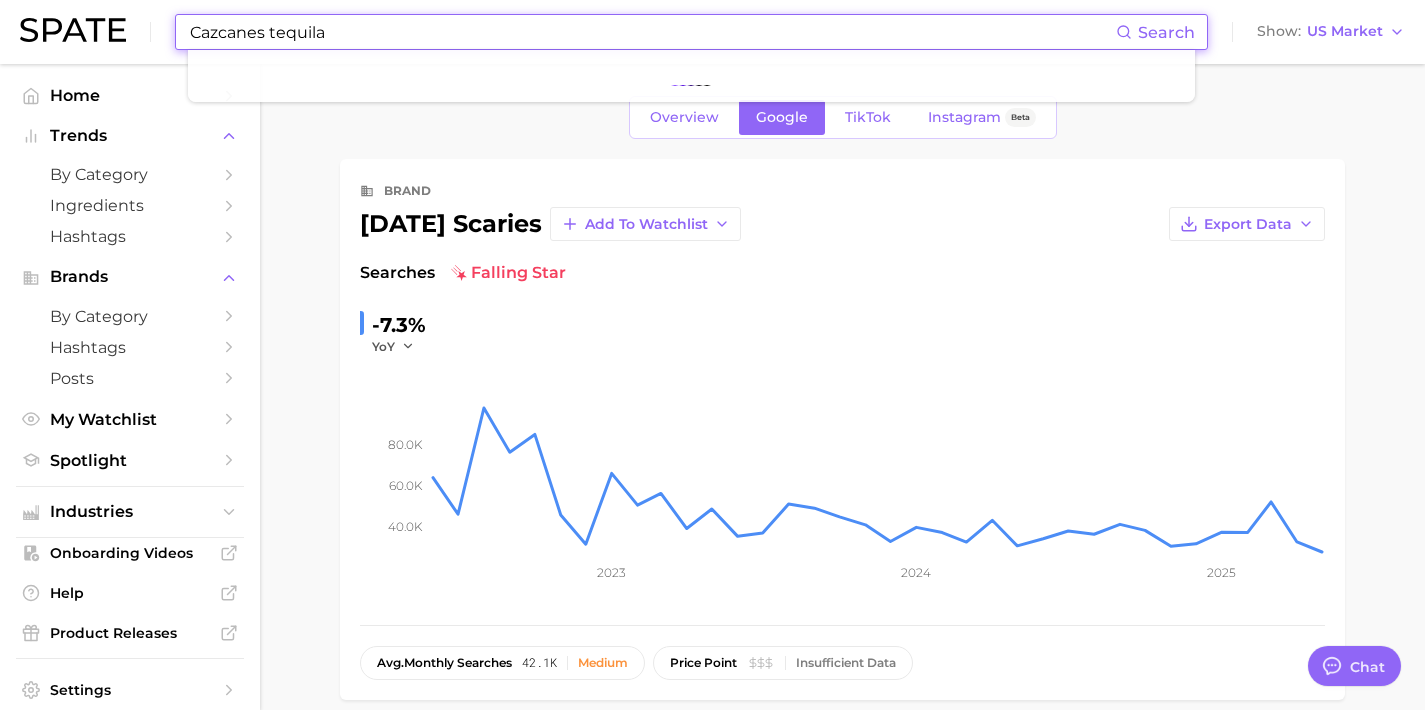 paste on "[URL][DOMAIN_NAME]" 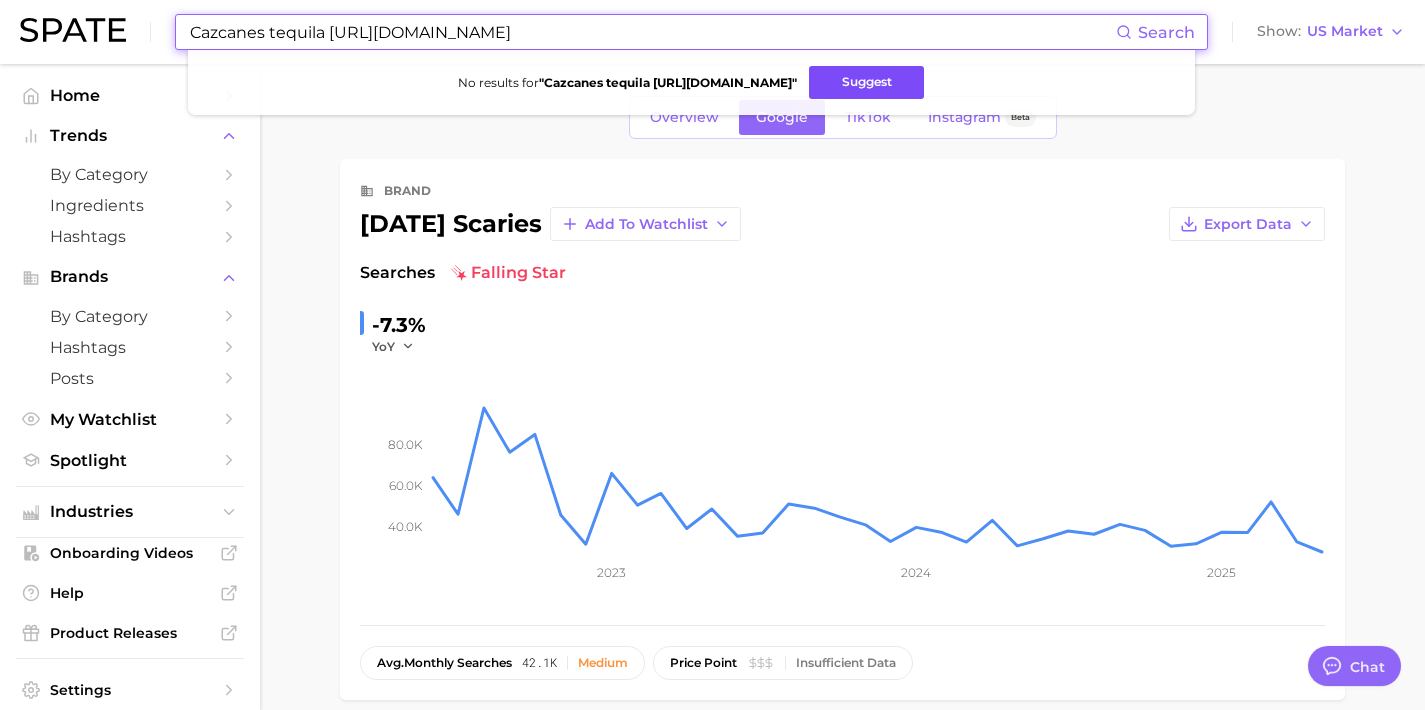 click on "Suggest" at bounding box center [866, 82] 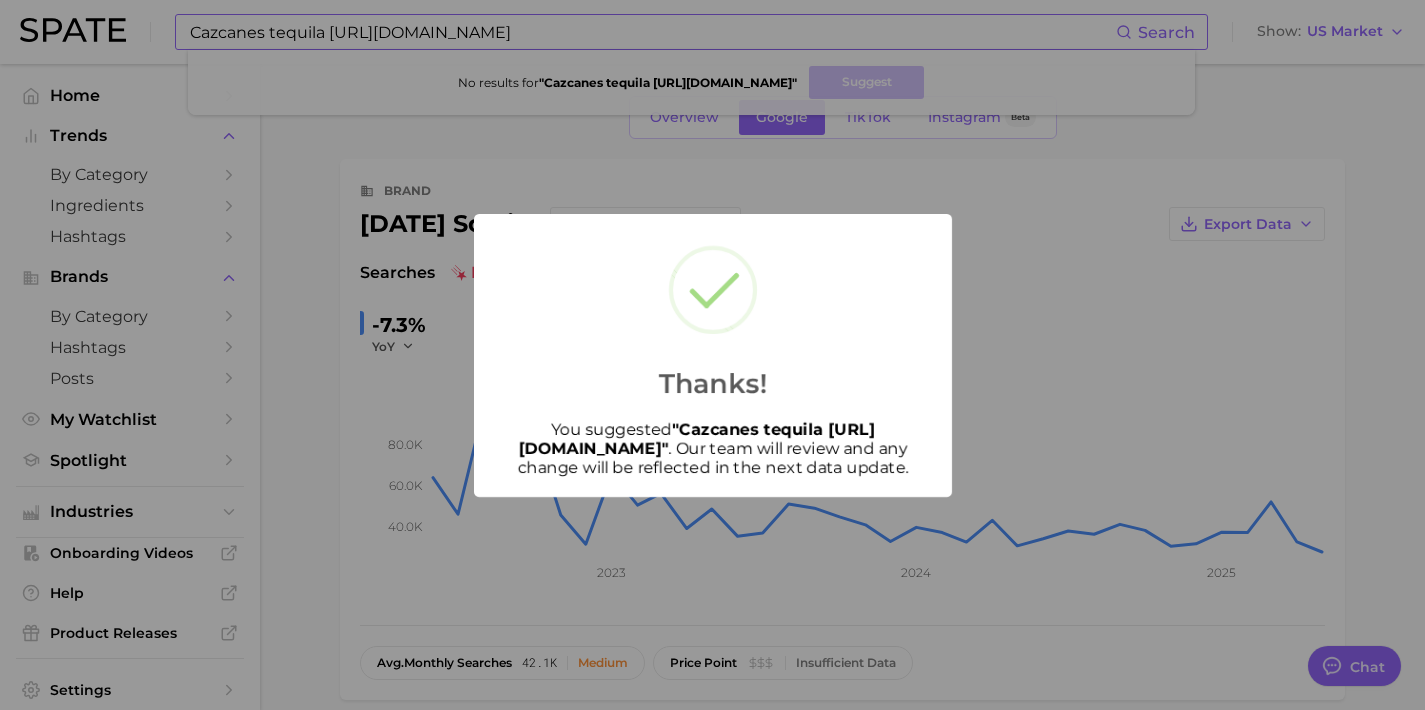 click on "Thanks!
You suggested  " Cazcanes tequila [URL][DOMAIN_NAME] " . Our team will review and any change will be reflected in the next data update." at bounding box center (712, 355) 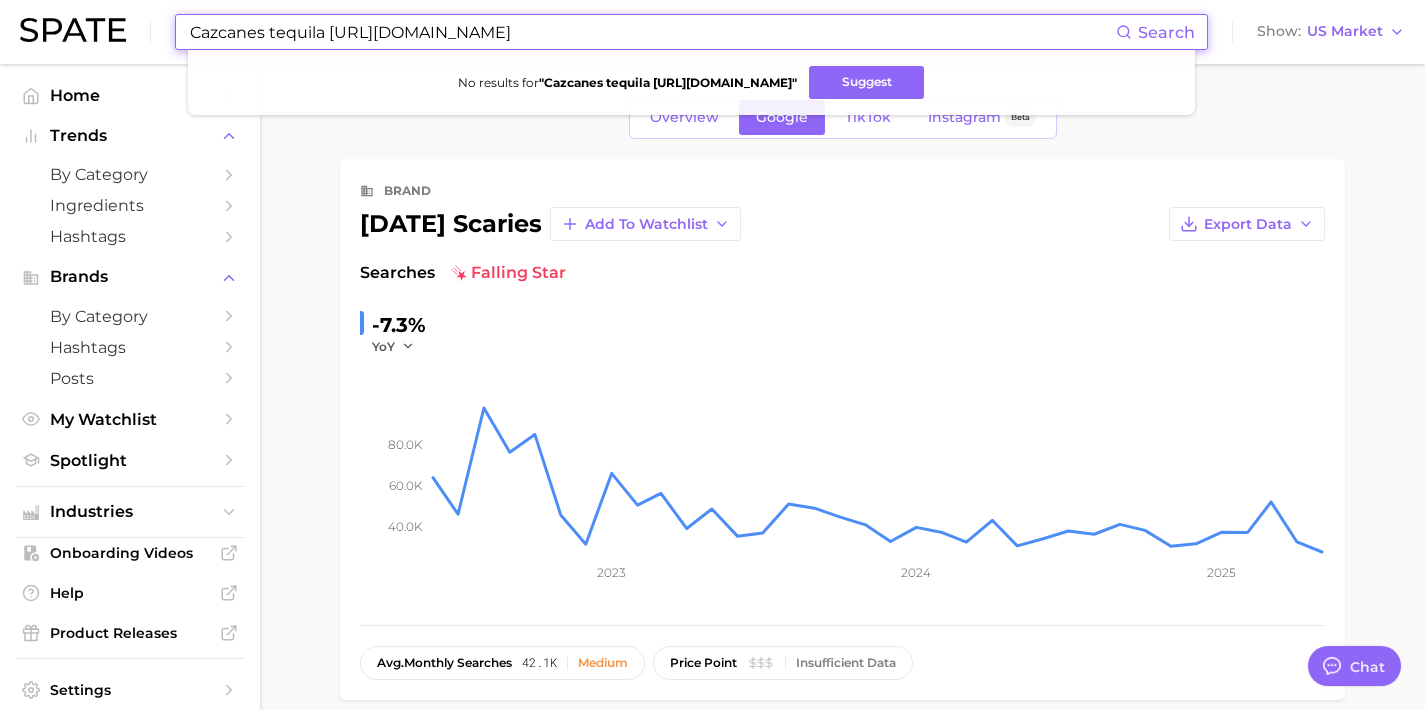 drag, startPoint x: 556, startPoint y: 30, endPoint x: 0, endPoint y: -1, distance: 556.8635 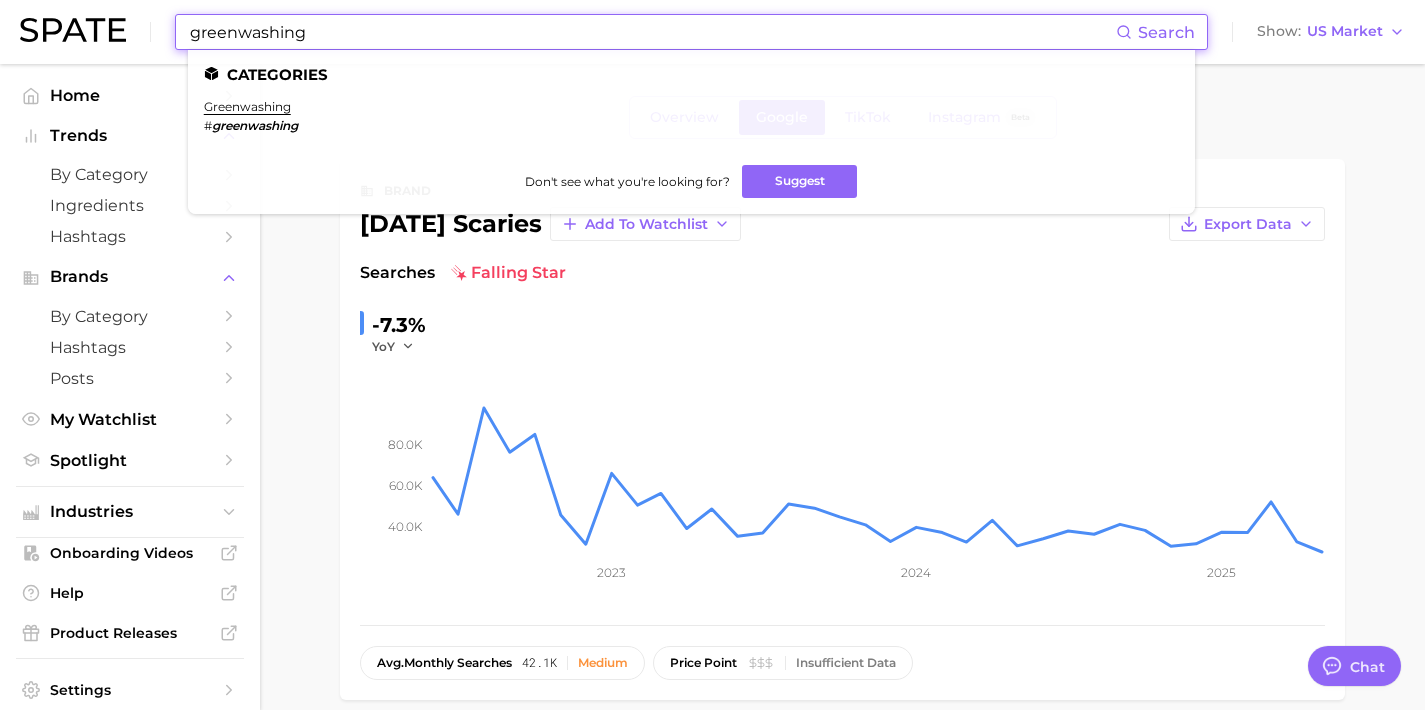drag, startPoint x: 333, startPoint y: 31, endPoint x: 92, endPoint y: 20, distance: 241.2509 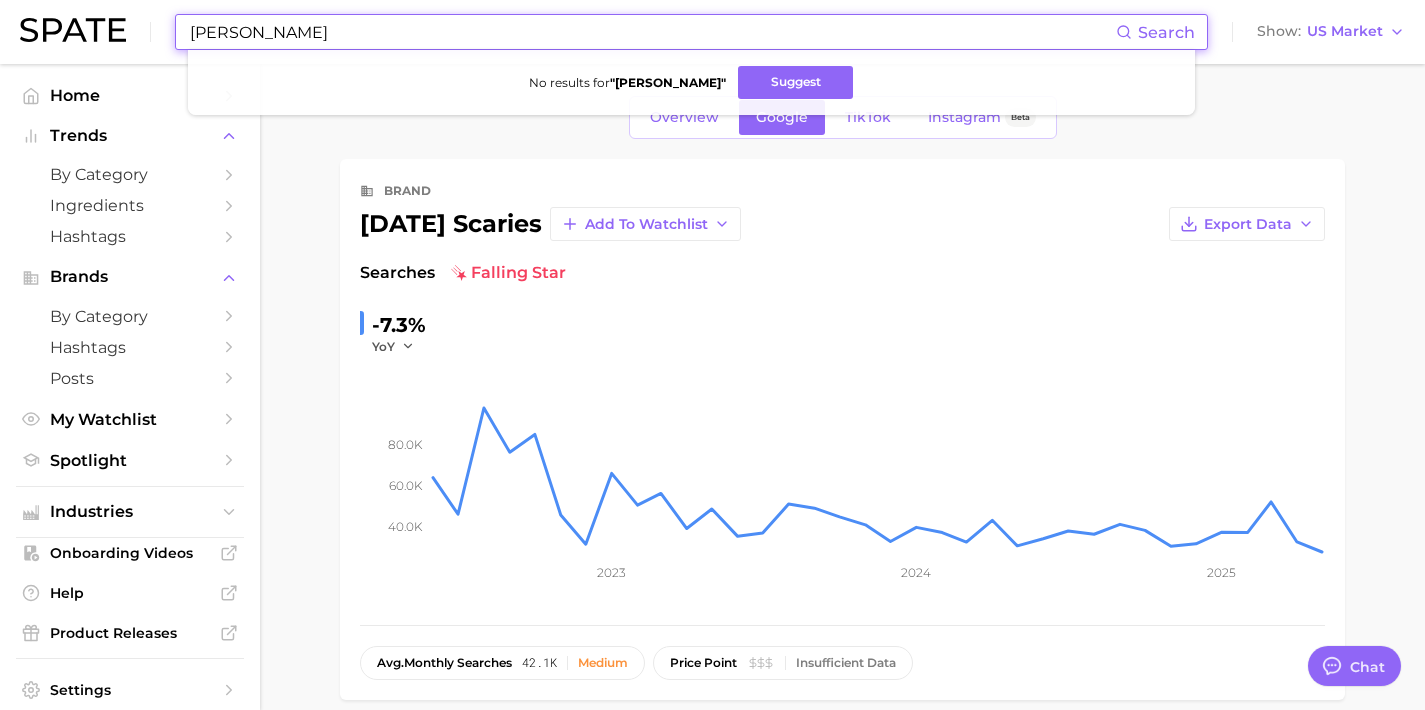 drag, startPoint x: 339, startPoint y: 30, endPoint x: 93, endPoint y: 2, distance: 247.58836 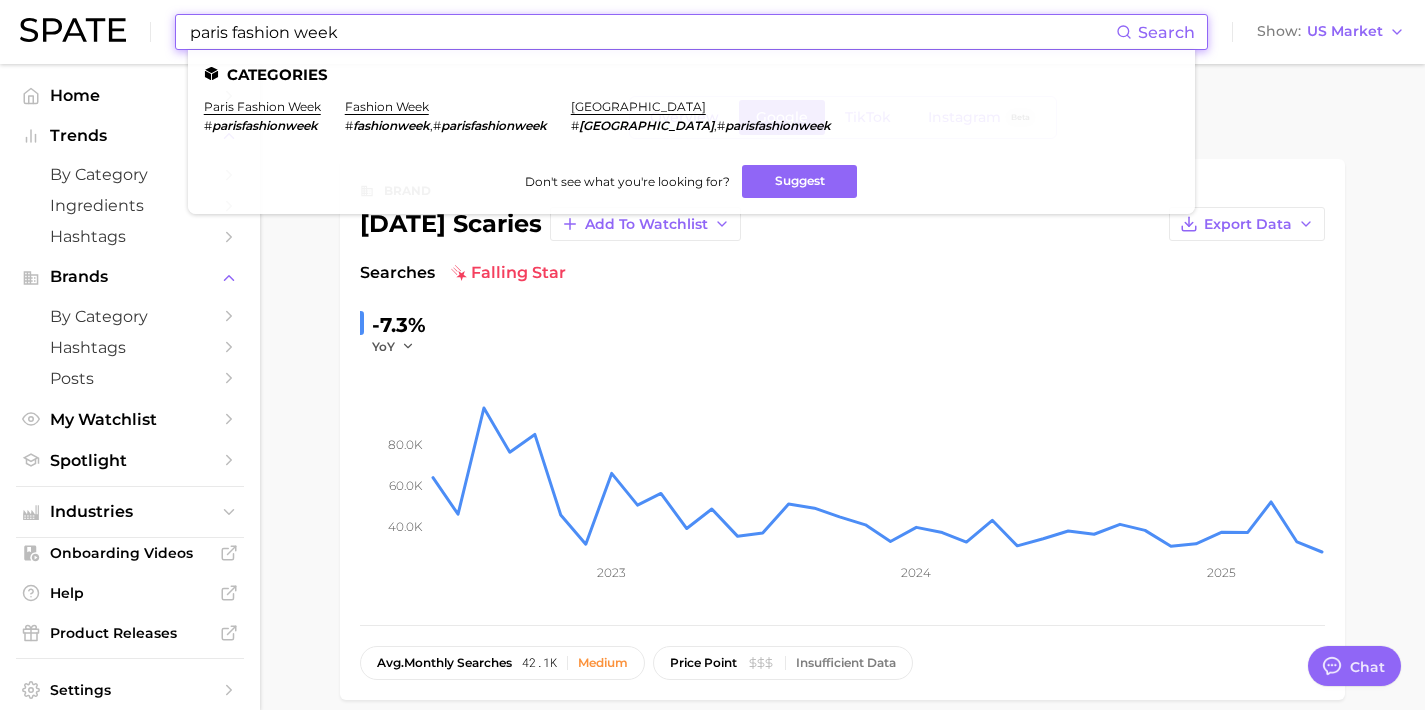 drag, startPoint x: 359, startPoint y: 29, endPoint x: 61, endPoint y: -8, distance: 300.2882 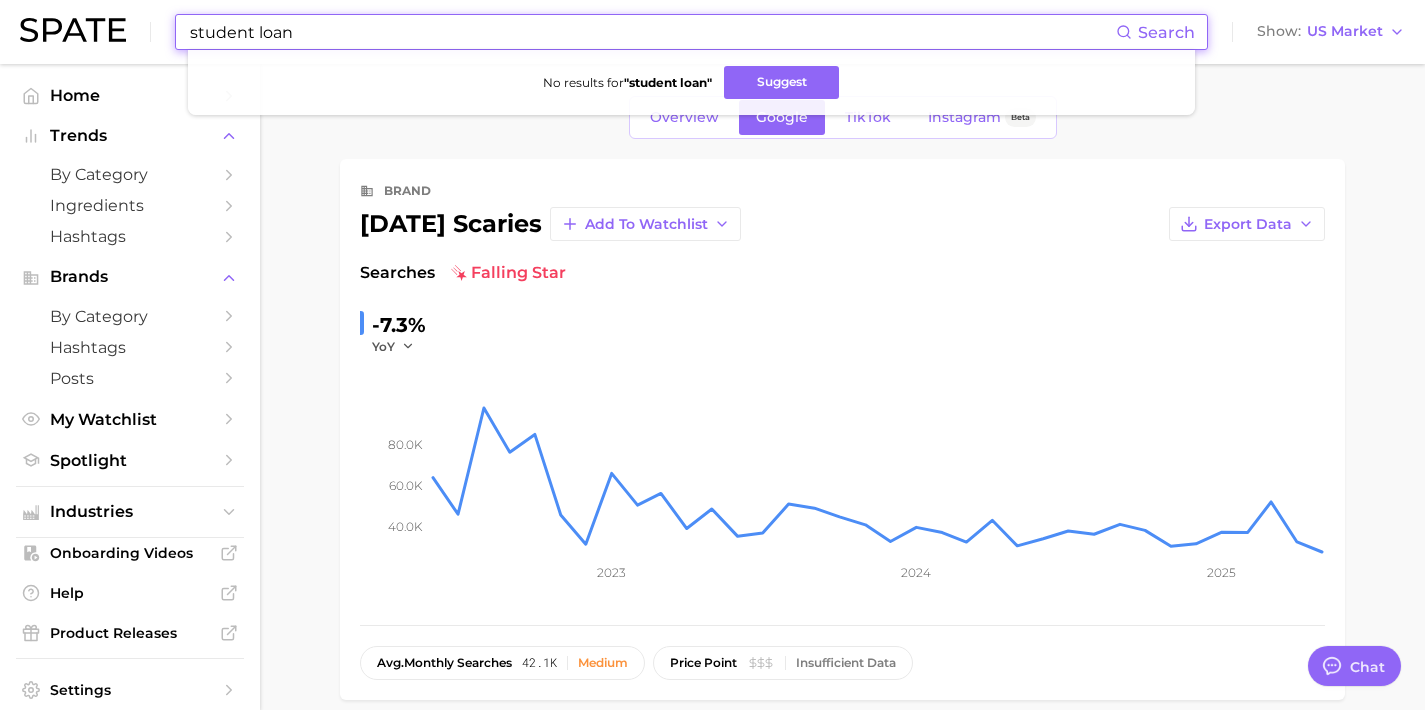 drag, startPoint x: 315, startPoint y: 44, endPoint x: 83, endPoint y: 28, distance: 232.55107 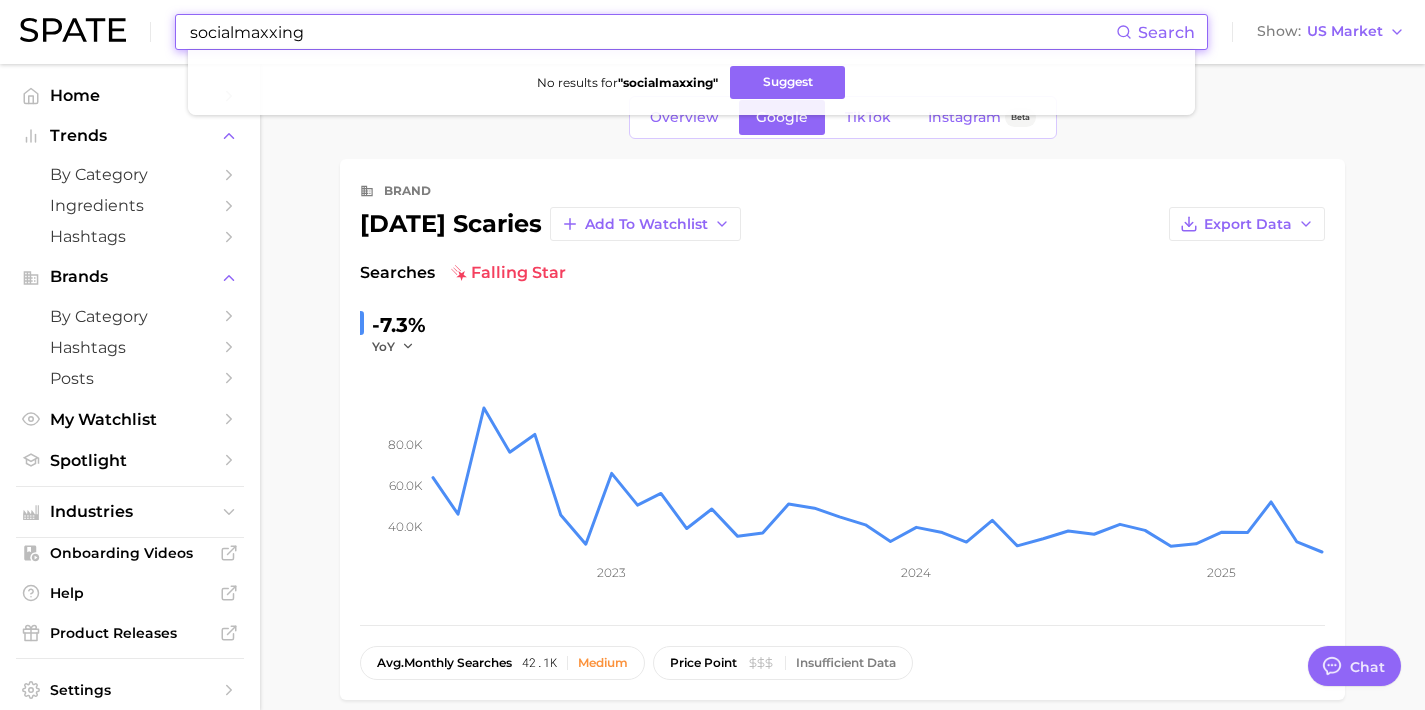 drag, startPoint x: 344, startPoint y: 35, endPoint x: 167, endPoint y: 29, distance: 177.10167 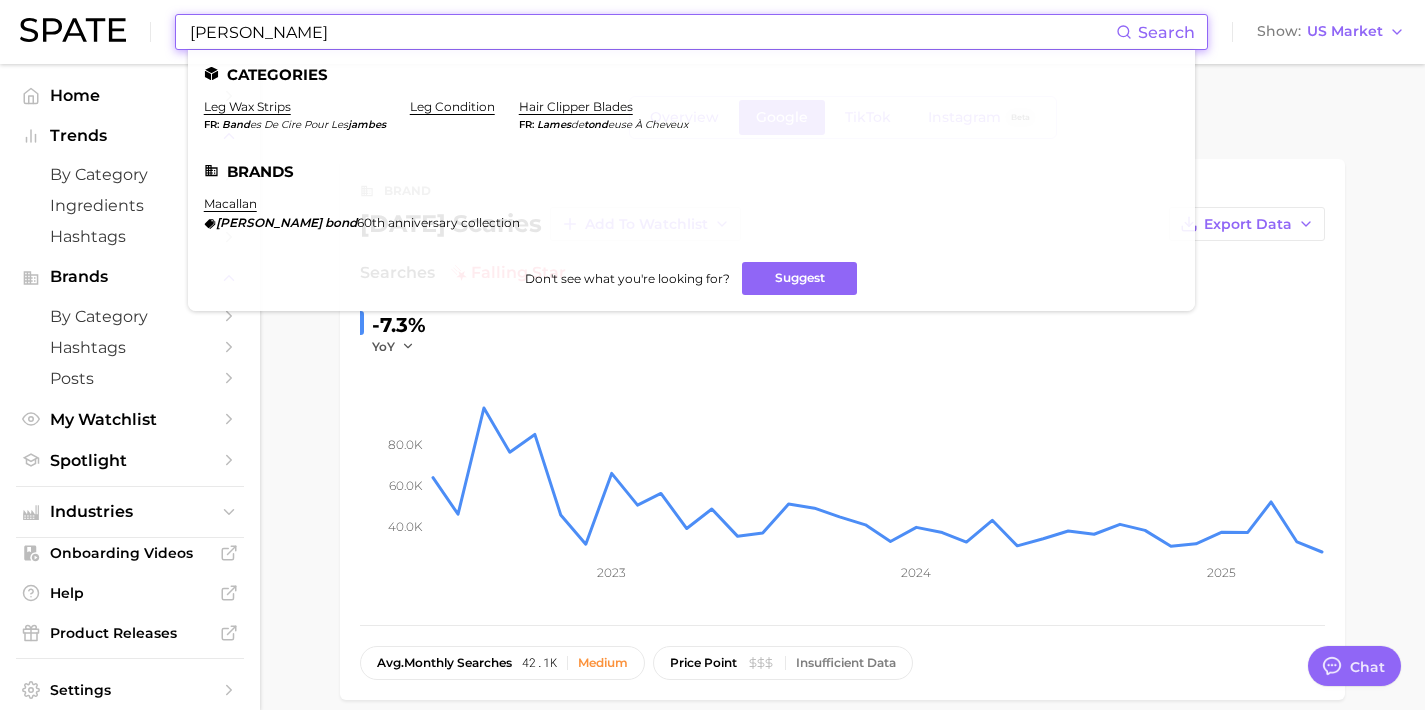 drag, startPoint x: 324, startPoint y: 26, endPoint x: 86, endPoint y: 27, distance: 238.0021 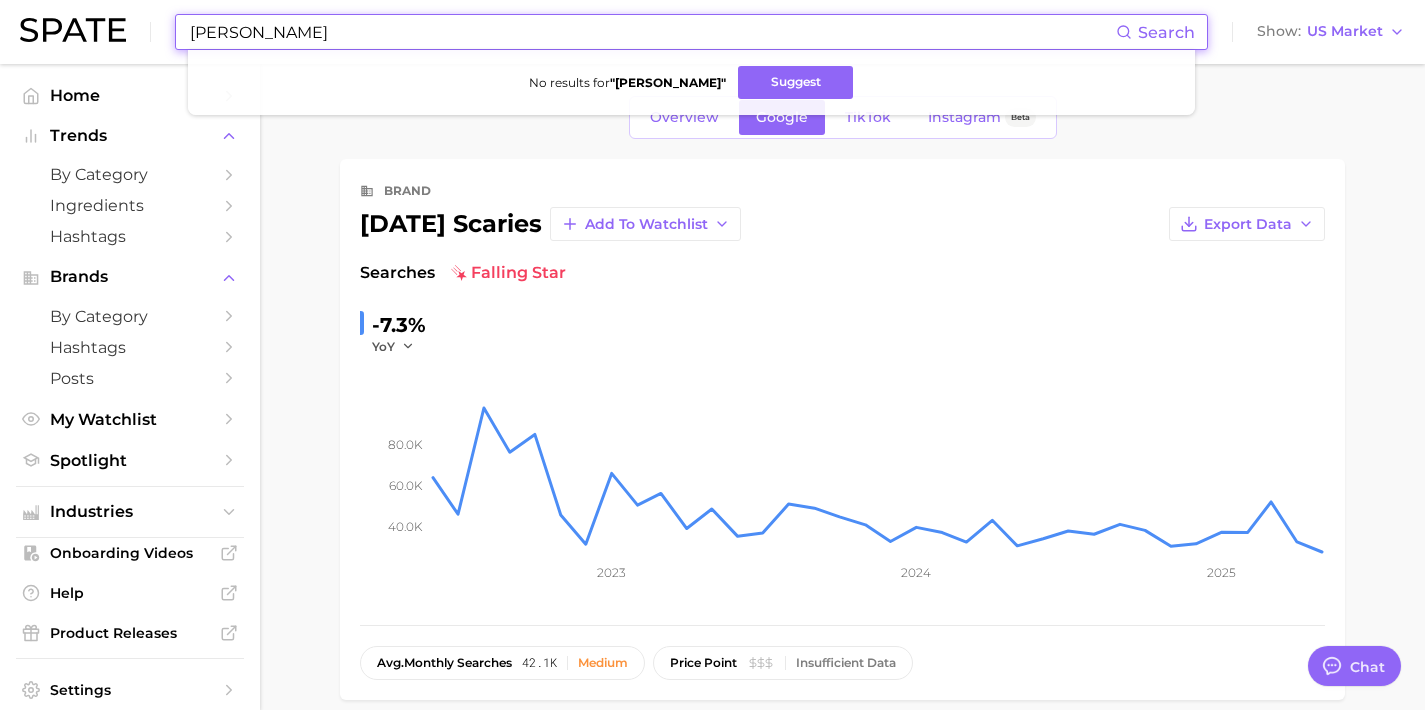 drag, startPoint x: 384, startPoint y: 32, endPoint x: 12, endPoint y: 37, distance: 372.0336 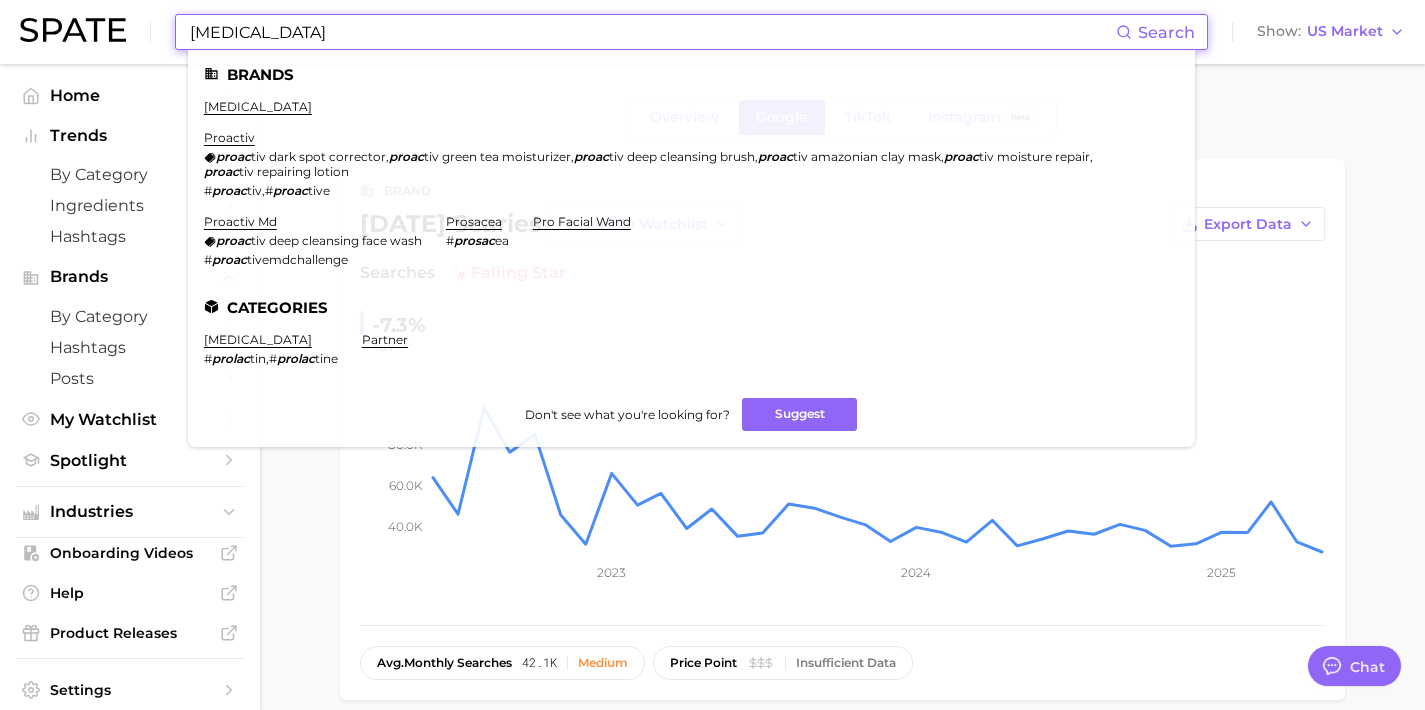 drag, startPoint x: 336, startPoint y: 32, endPoint x: 156, endPoint y: 7, distance: 181.72781 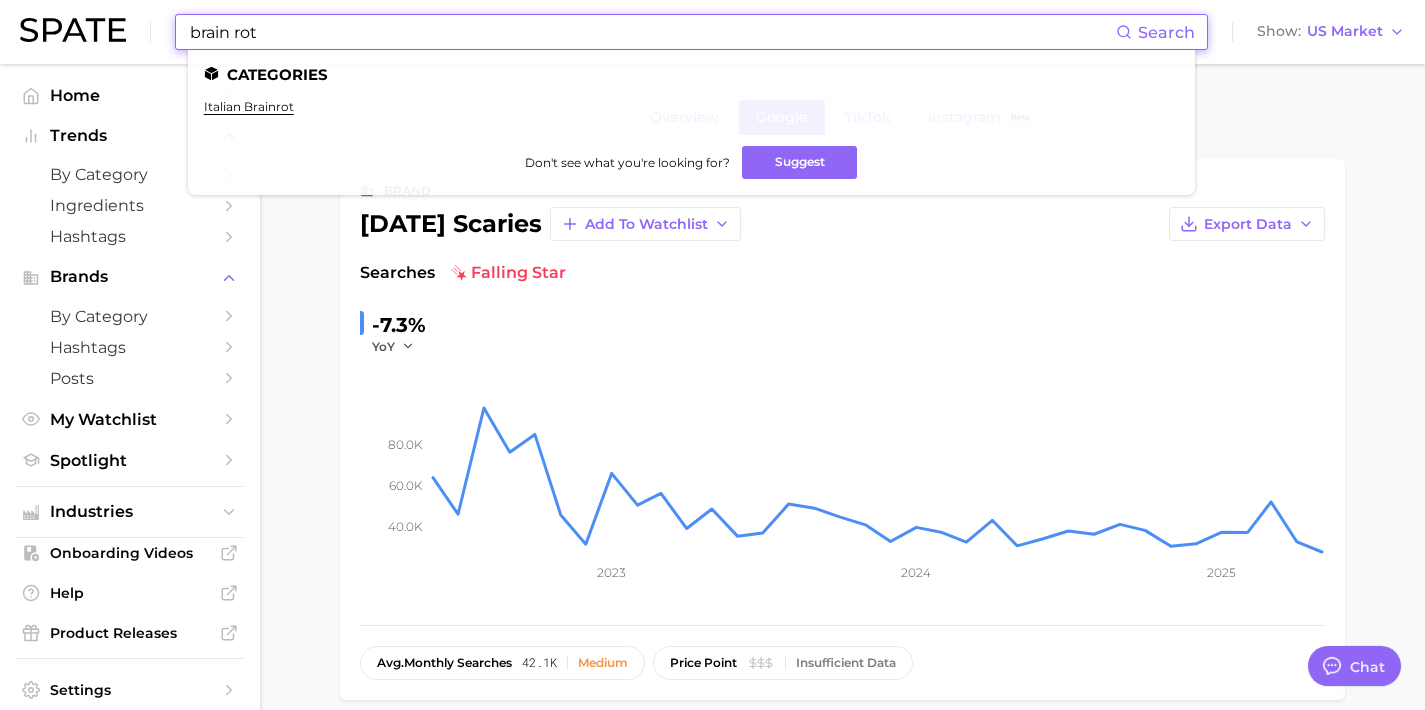type on "brain rot" 